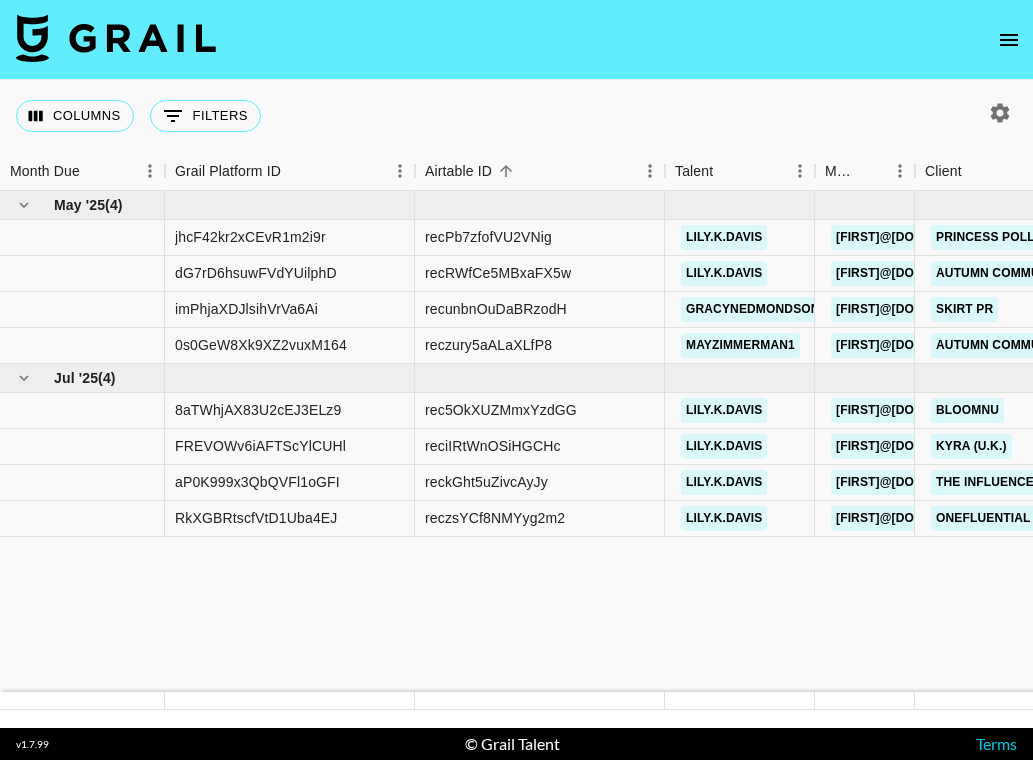 scroll, scrollTop: 0, scrollLeft: 0, axis: both 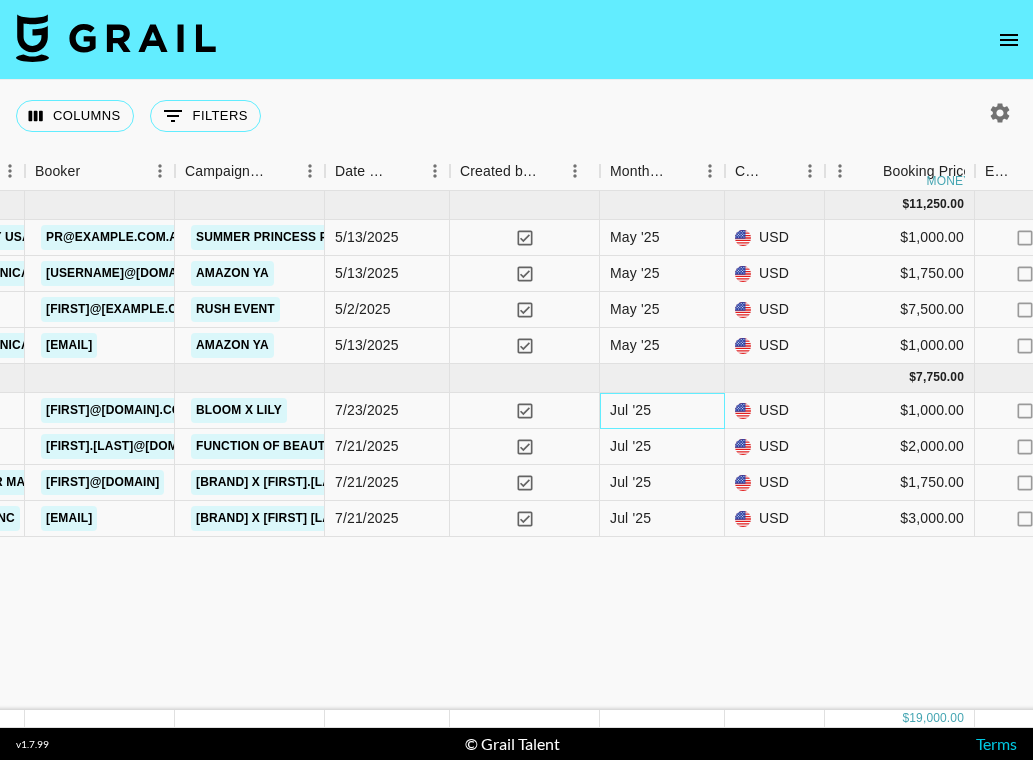 click on "Jul '25" at bounding box center [630, 410] 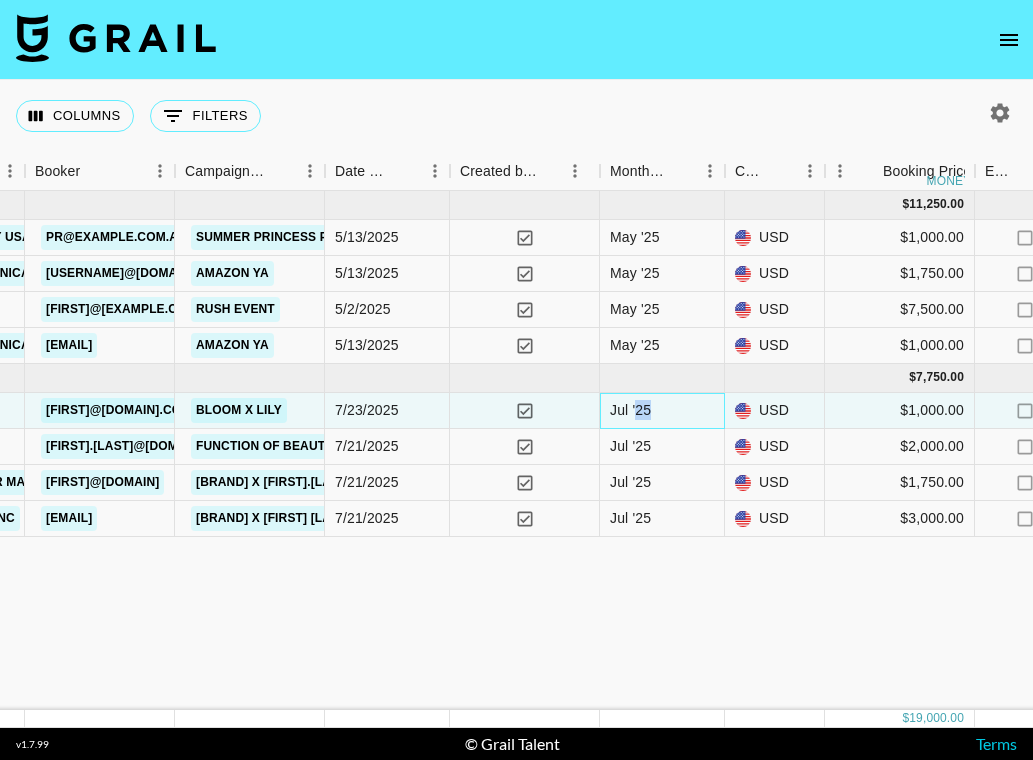 click on "Jul '25" at bounding box center [630, 410] 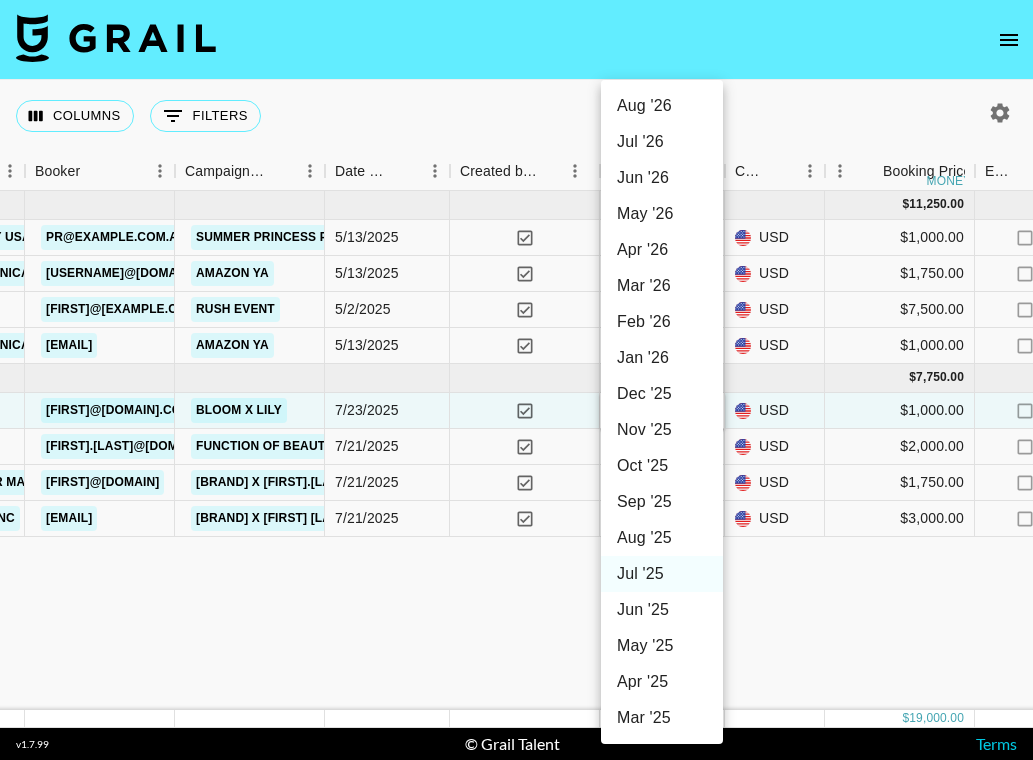 click on "Aug '25" at bounding box center (662, 538) 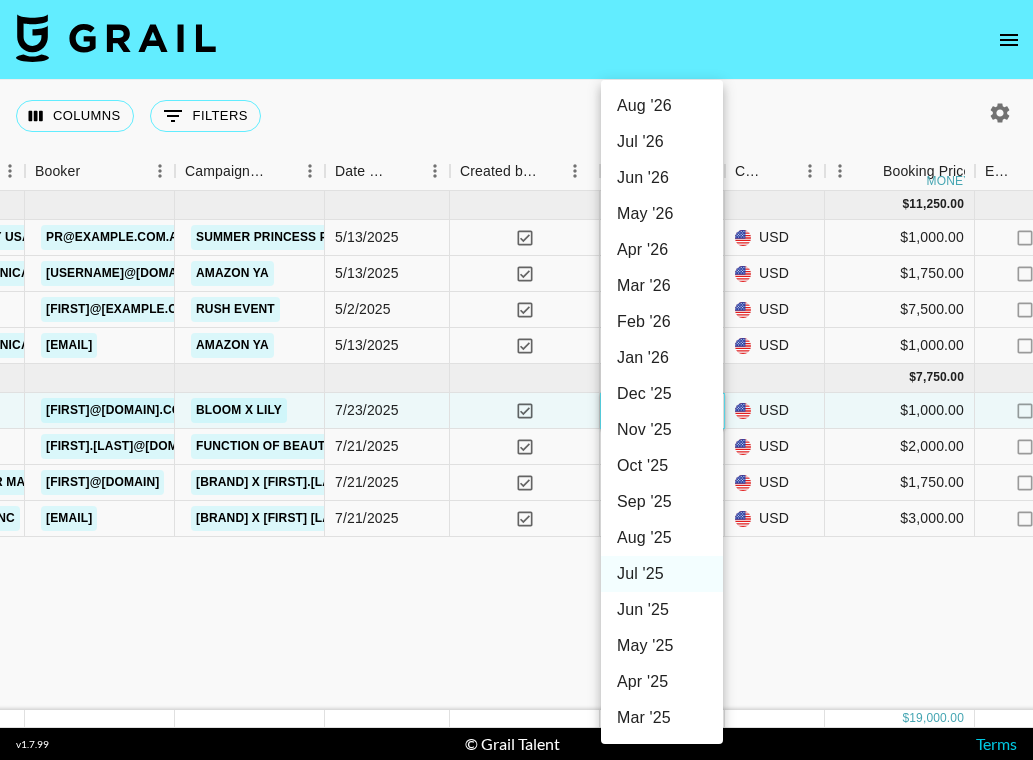 type on "Aug '25" 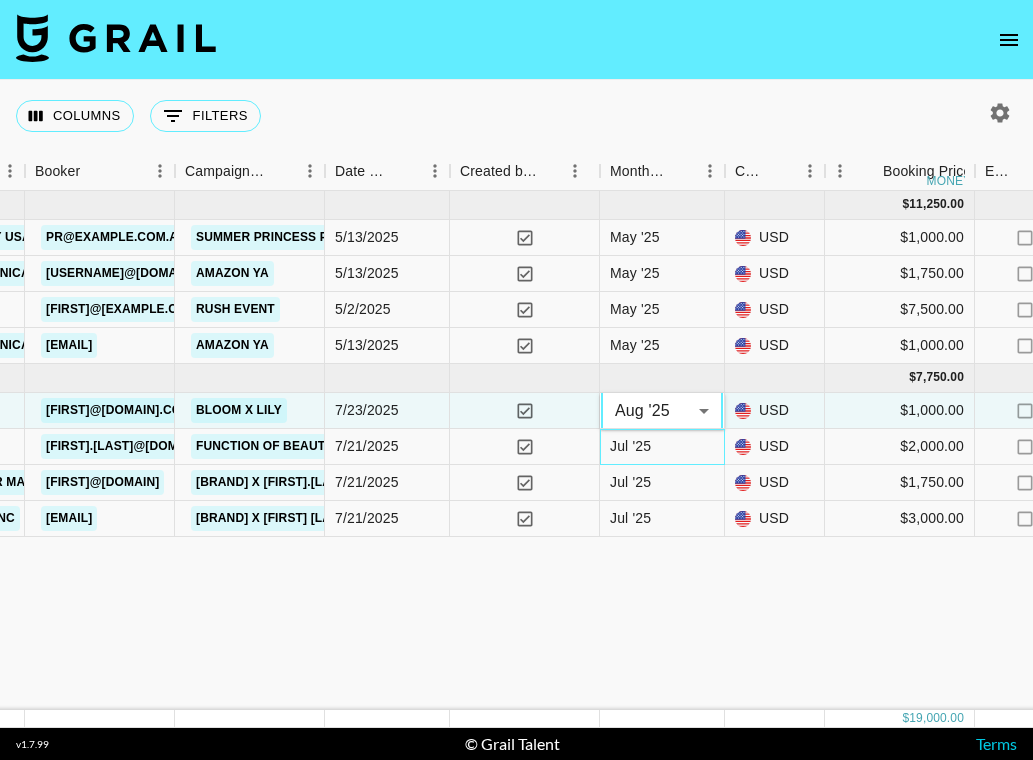 click on "Jul '25" at bounding box center [630, 446] 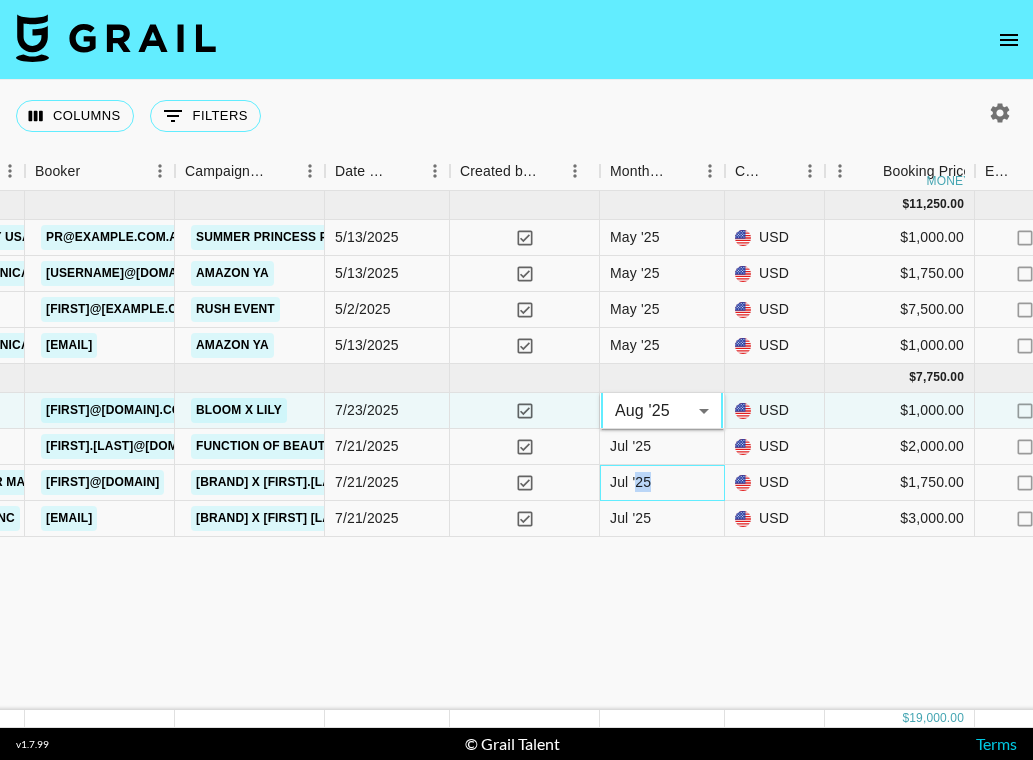 click on "Jul '25" at bounding box center (630, 482) 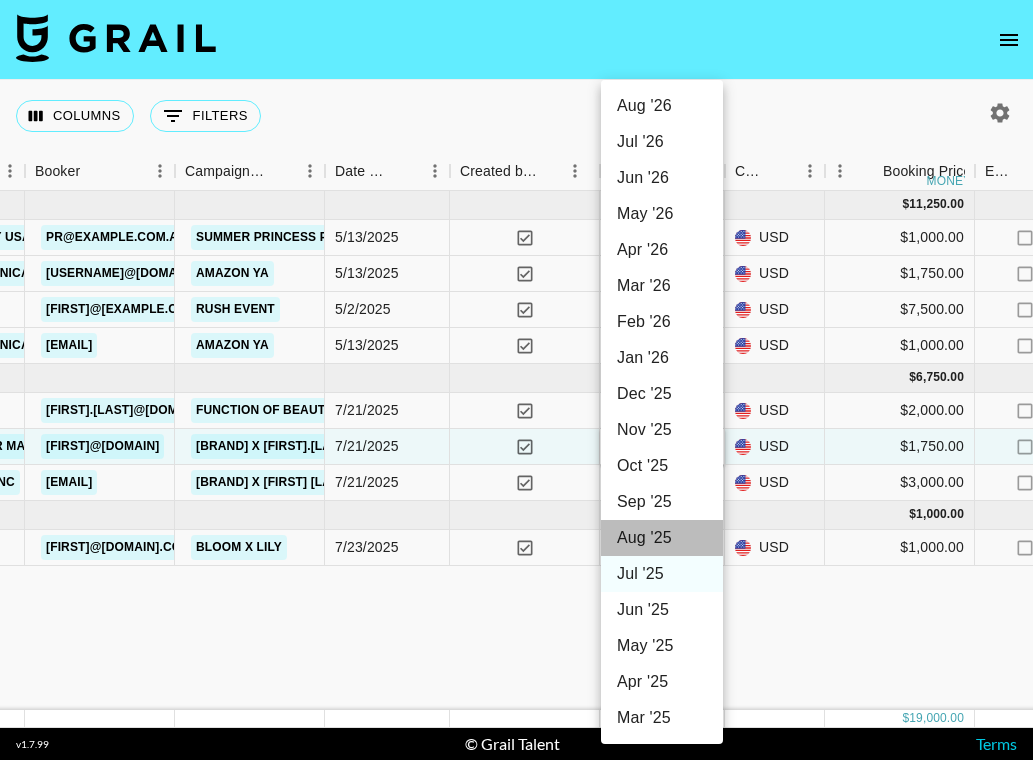 click on "Aug '25" at bounding box center (662, 538) 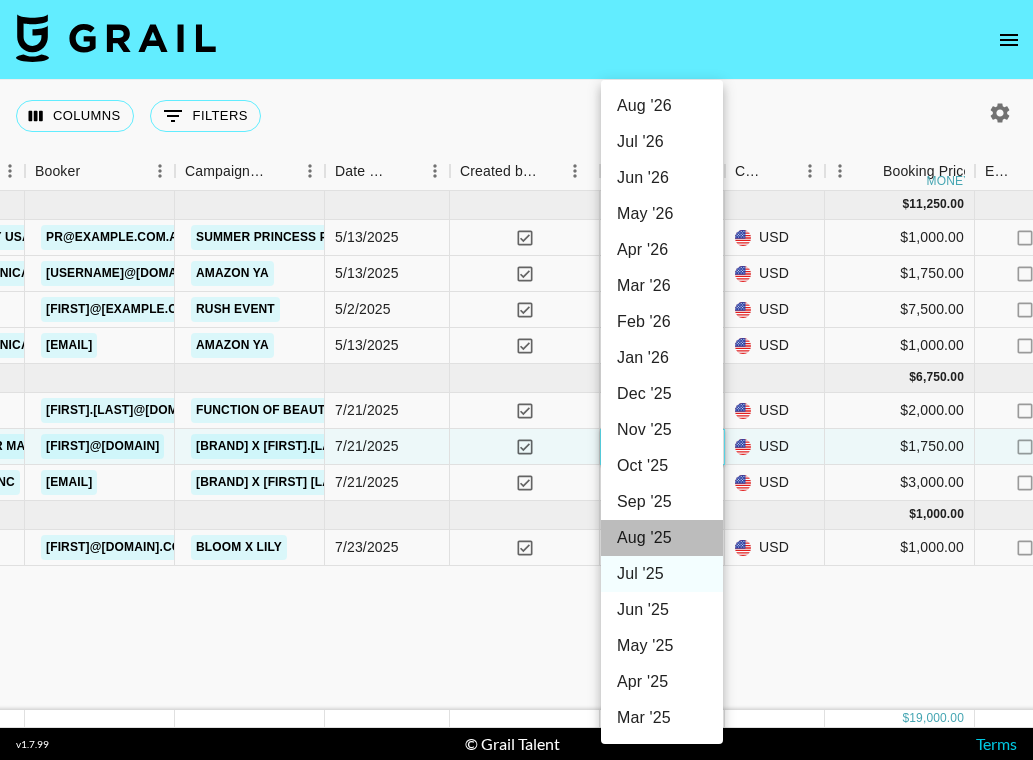 type on "Aug '25" 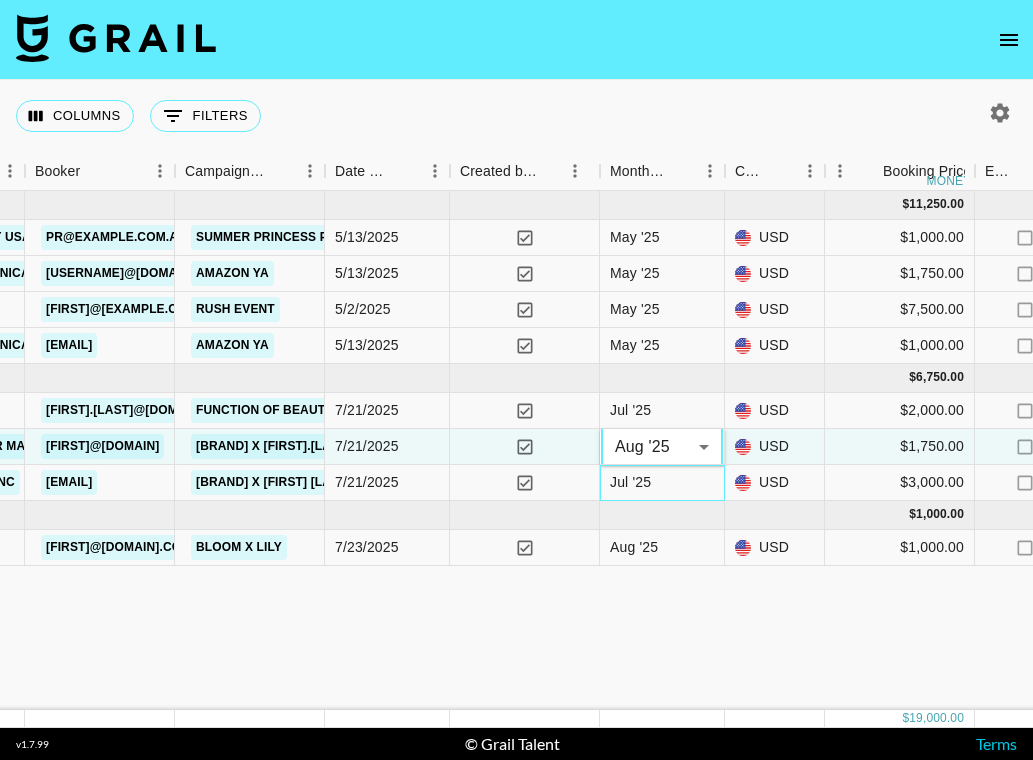 click on "Jul '25" at bounding box center (662, 483) 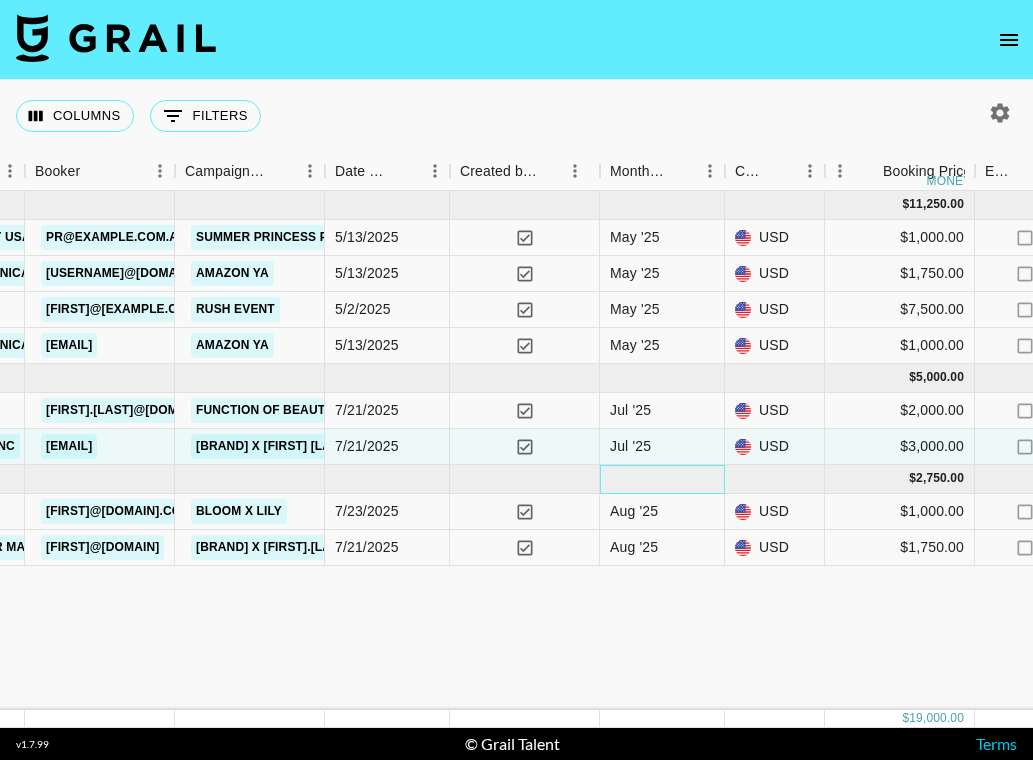 click at bounding box center (662, 479) 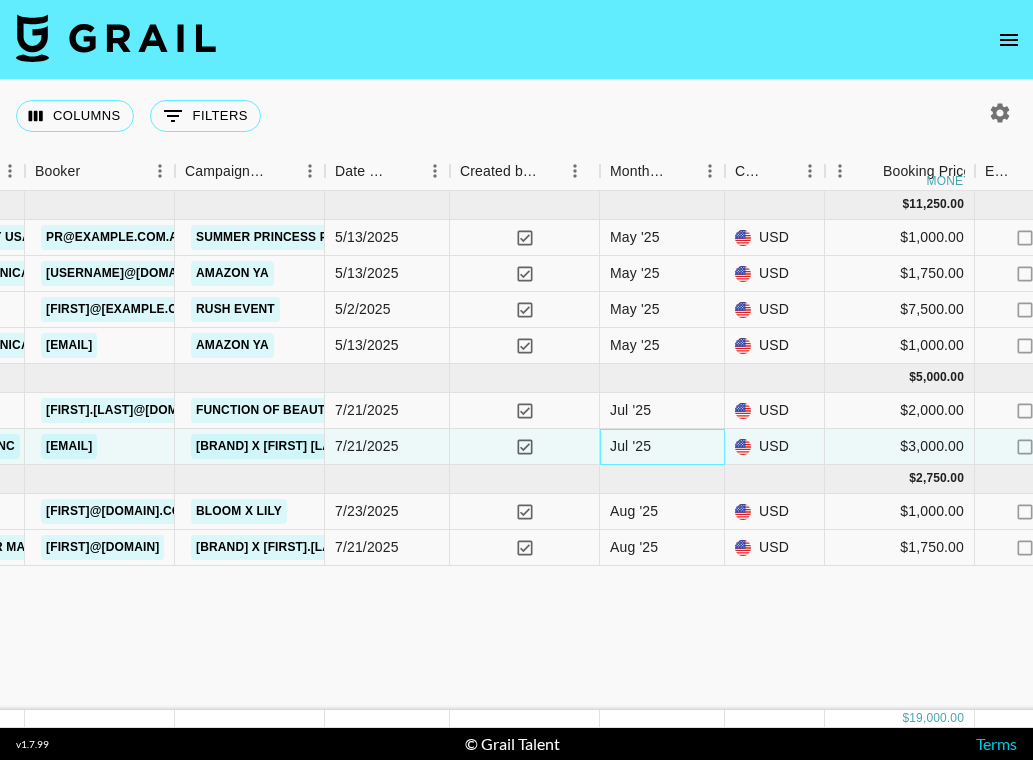 click on "Jul '25" at bounding box center [630, 446] 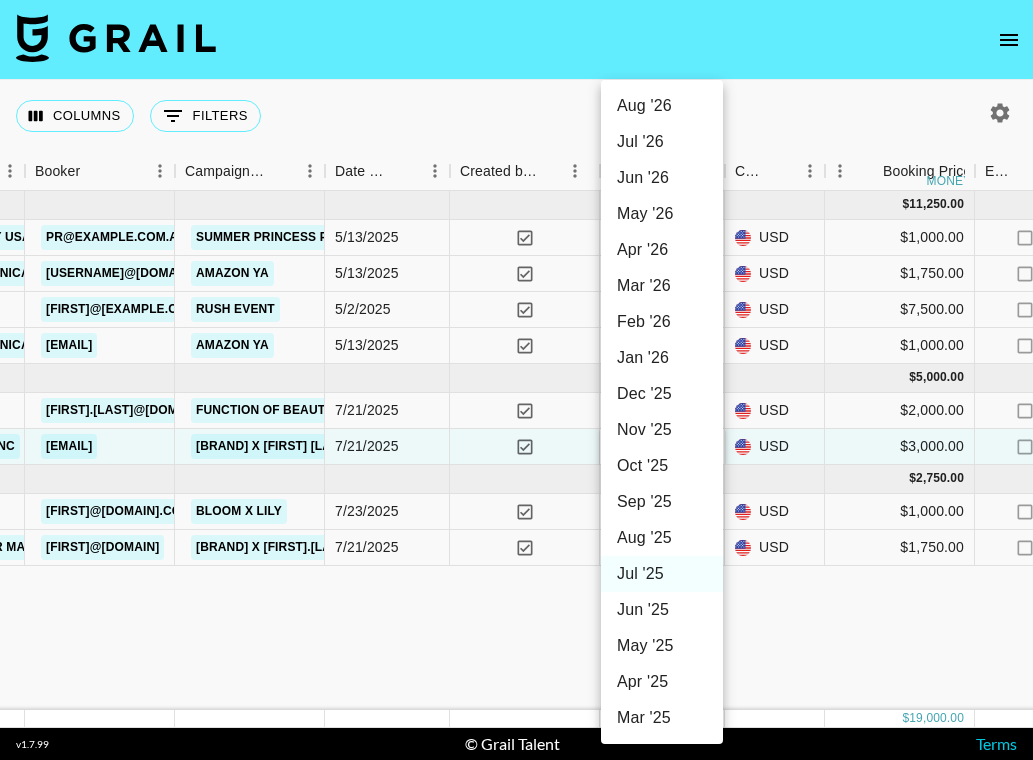 click on "Aug '25" at bounding box center [662, 538] 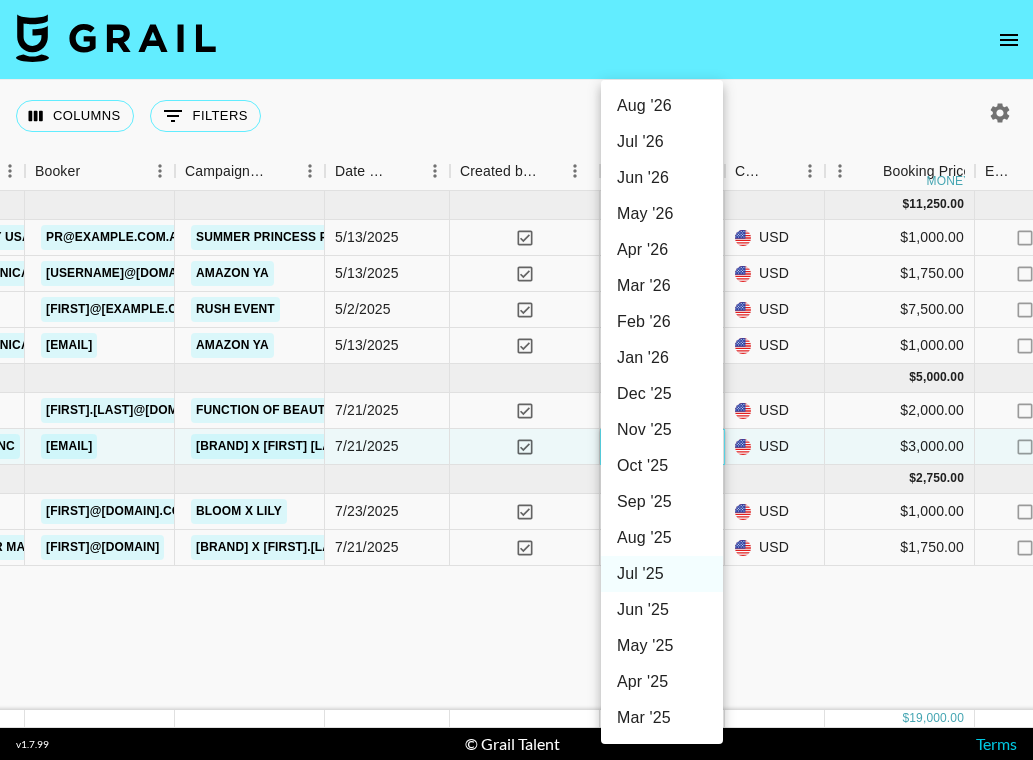 type on "Aug '25" 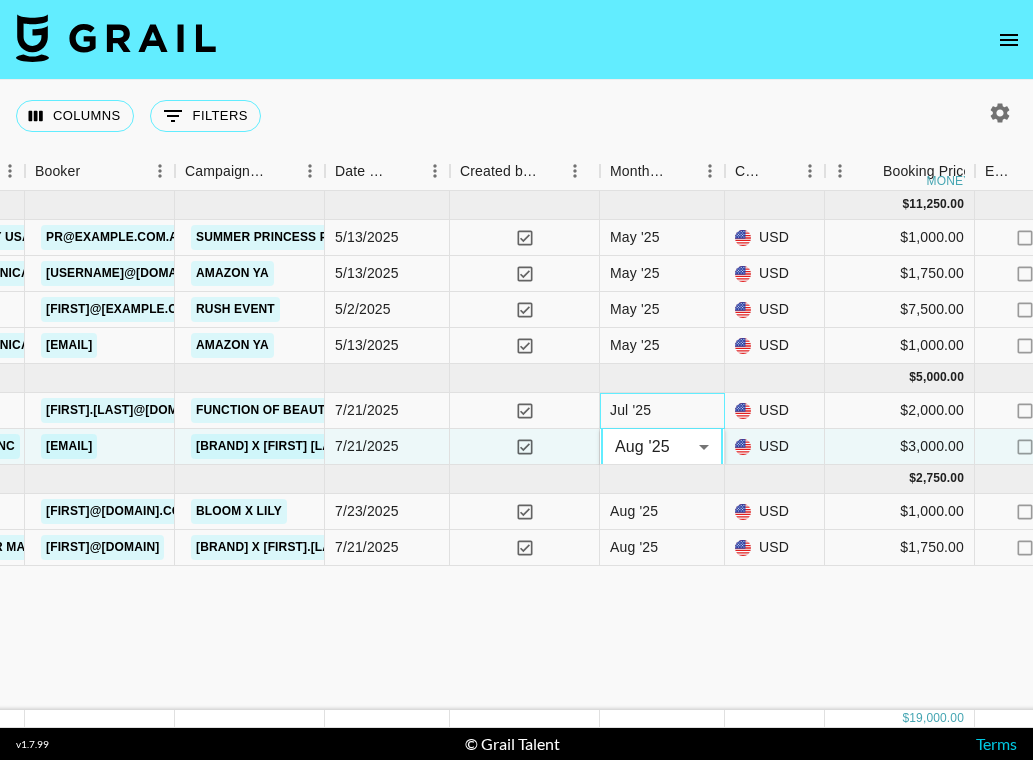 click on "Jul '25" at bounding box center [630, 410] 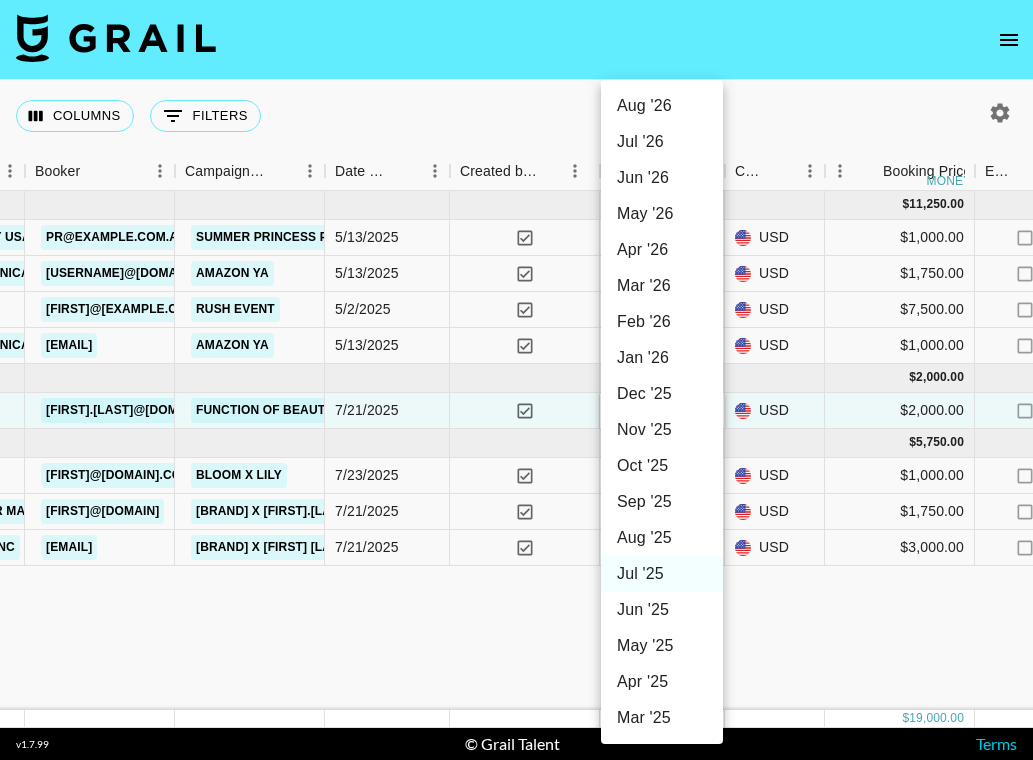 click on "Aug '25" at bounding box center [662, 538] 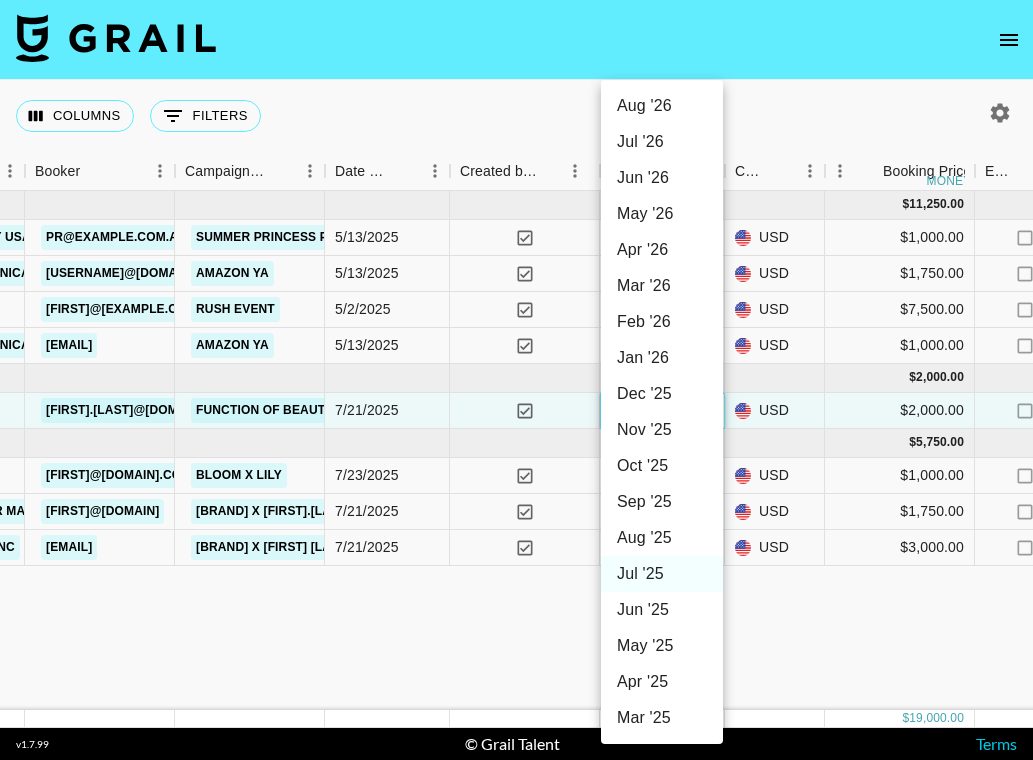 type on "Aug '25" 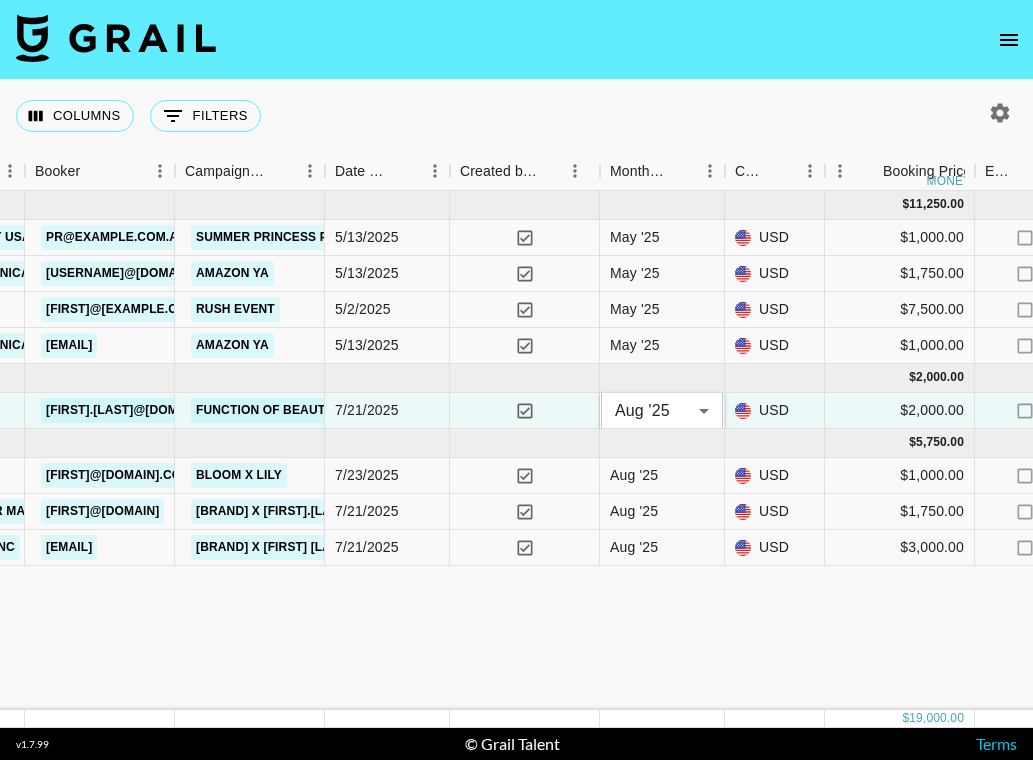 click on "[MONTH] '[YEAR]  ( [NUMBER] ) [CURRENCY] [PRICE] [PRICE] [ID] [ID] [FIRST].[LAST]@[DOMAIN] [COMPANY] [TITLE] [COMPANY] [MONTH] [DAY]/[YEAR] [YES/NO] [MONTH] '[YEAR]  [CURRENCY] [PRICE] [PRICE] [APPROVED/REJECTED] [URL] [DOCUMENT_NAME] [YES/NO] [DAY]/[YEAR] [URL] [ID] [ID] [FIRST].[LAST]@[DOMAIN] [COMPANY] [TITLE] [DOMAIN] [MONTH] [DAY]/[YEAR] [YES/NO] [MONTH] '[YEAR]  [CURRENCY] [PRICE] [PRICE] [APPROVED/REJECTED] [URL] [DOCUMENT_NAME] [NO/YES] [URL] [ID] [ID] [FIRST]@[DOMAIN] [COMPANY] [TITLE] [DOMAIN] [MONTH] [DAY]/[YEAR] [YES/NO] [MONTH] '[YEAR]  [CURRENCY] [PRICE] [PRICE] [APPROVED/REJECTED]" at bounding box center [882, 450] 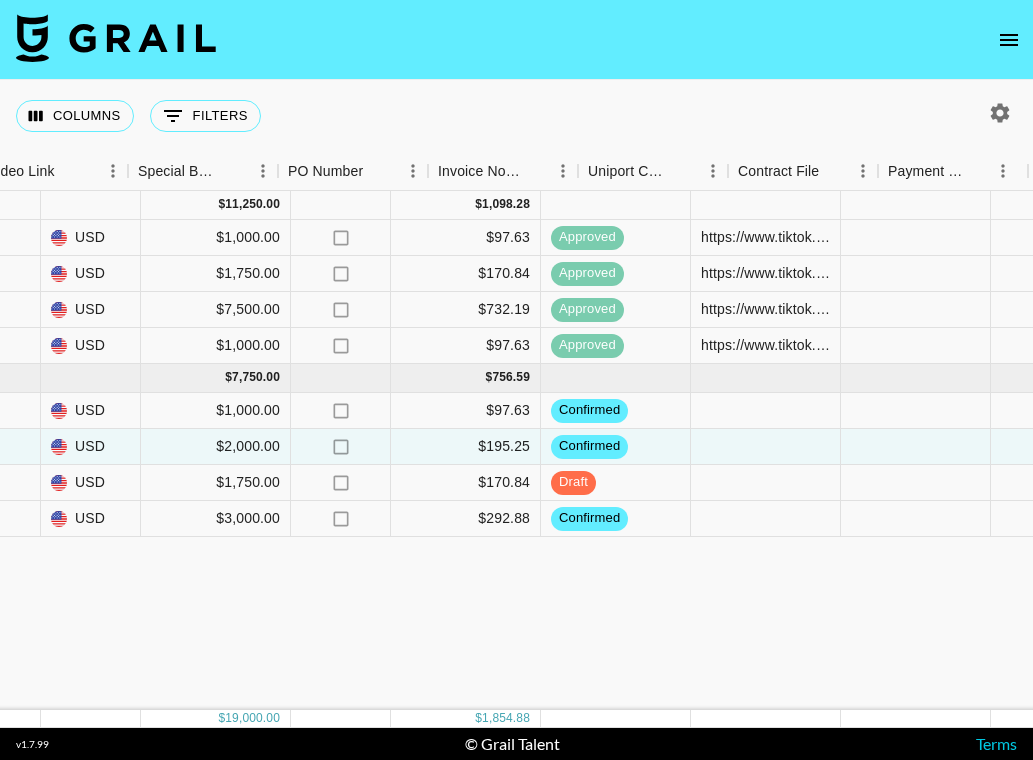 scroll, scrollTop: 0, scrollLeft: 2437, axis: horizontal 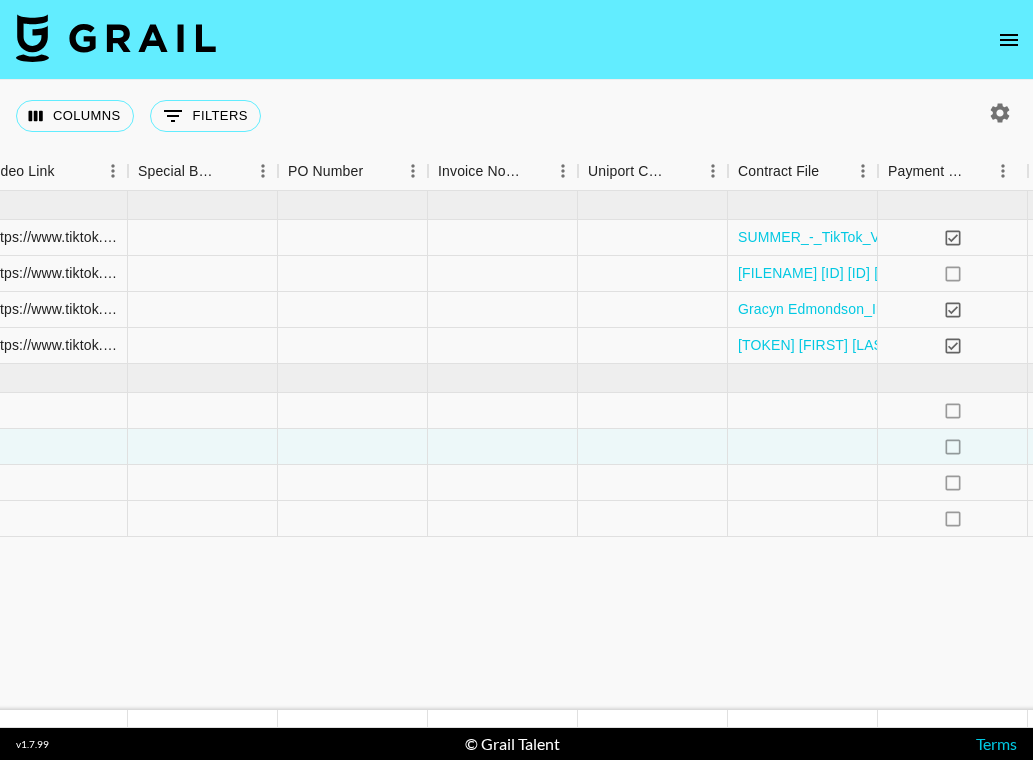 click 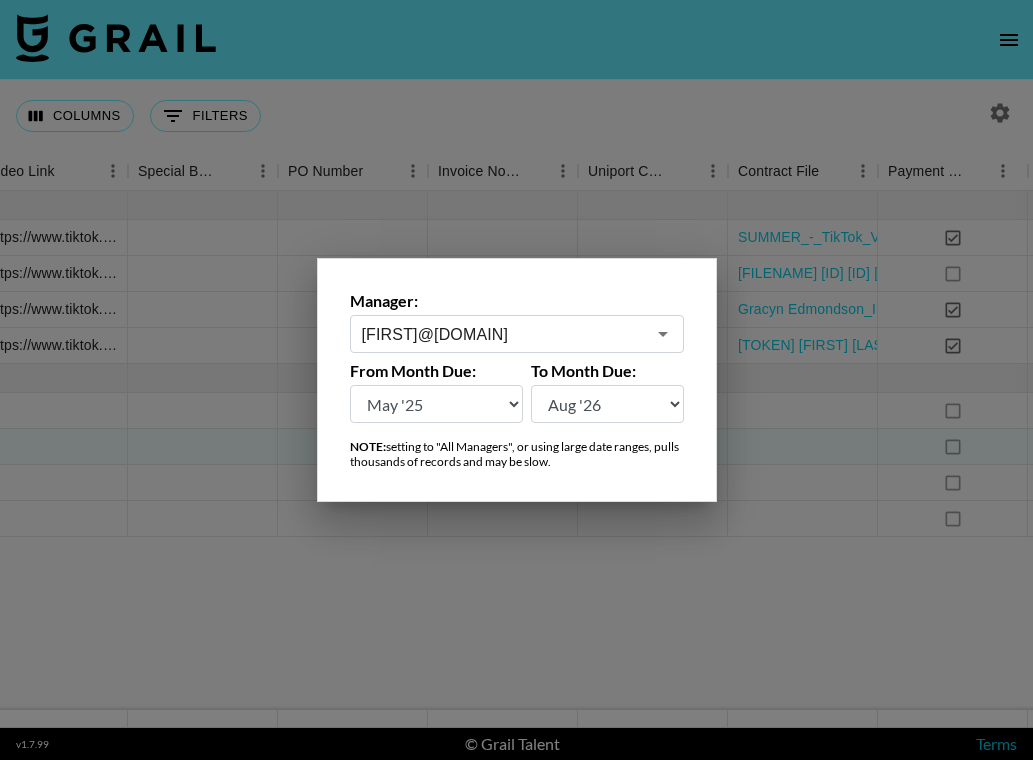 click at bounding box center (516, 380) 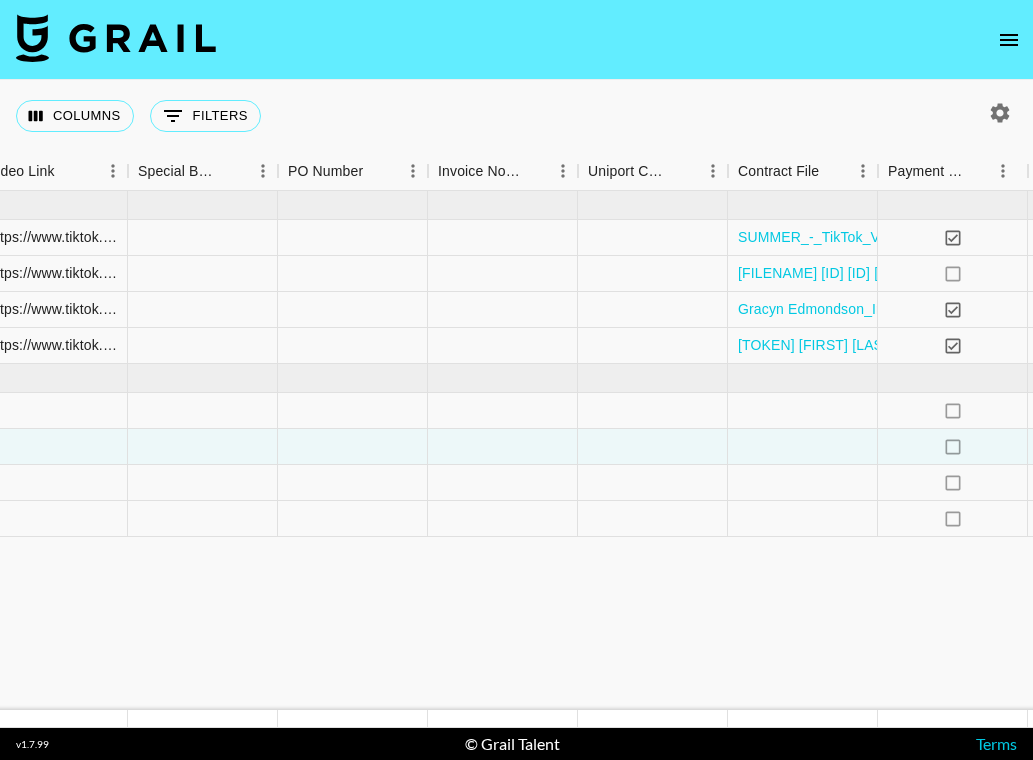 click 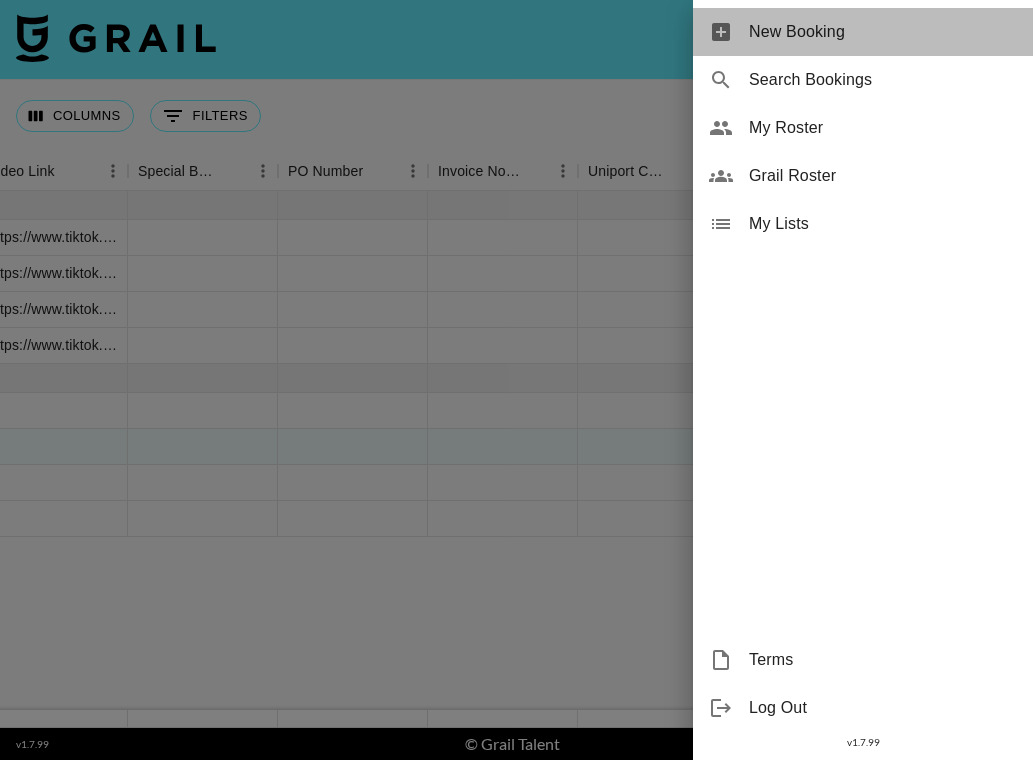 click on "New Booking" at bounding box center [883, 32] 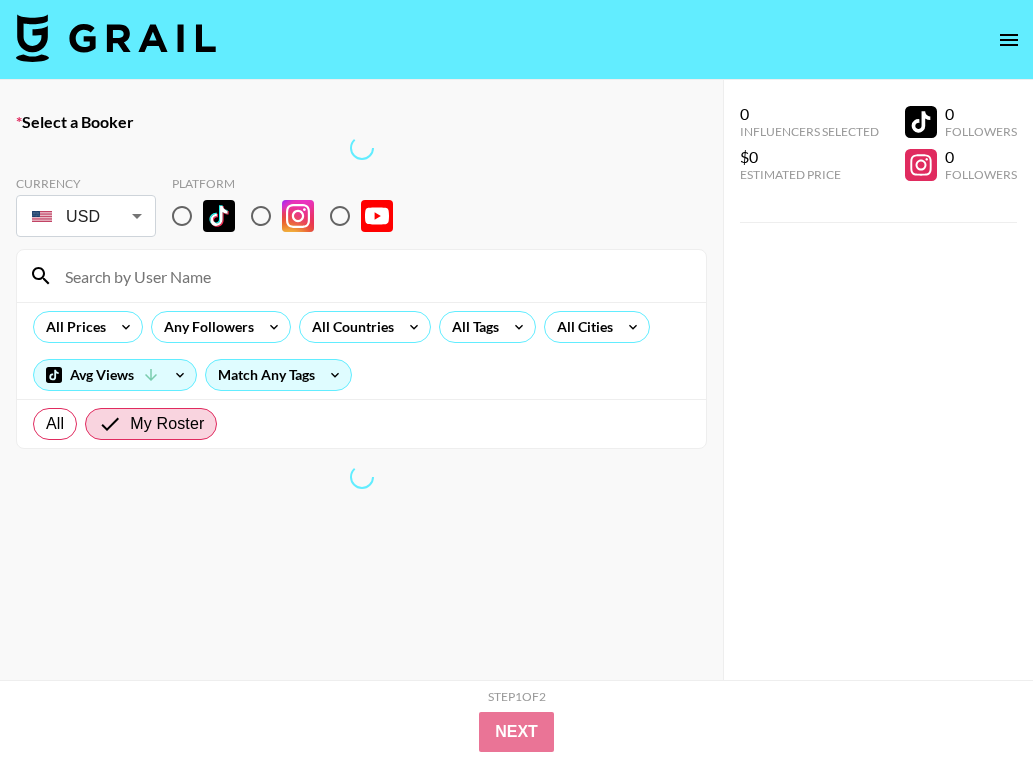 click at bounding box center [516, 40] 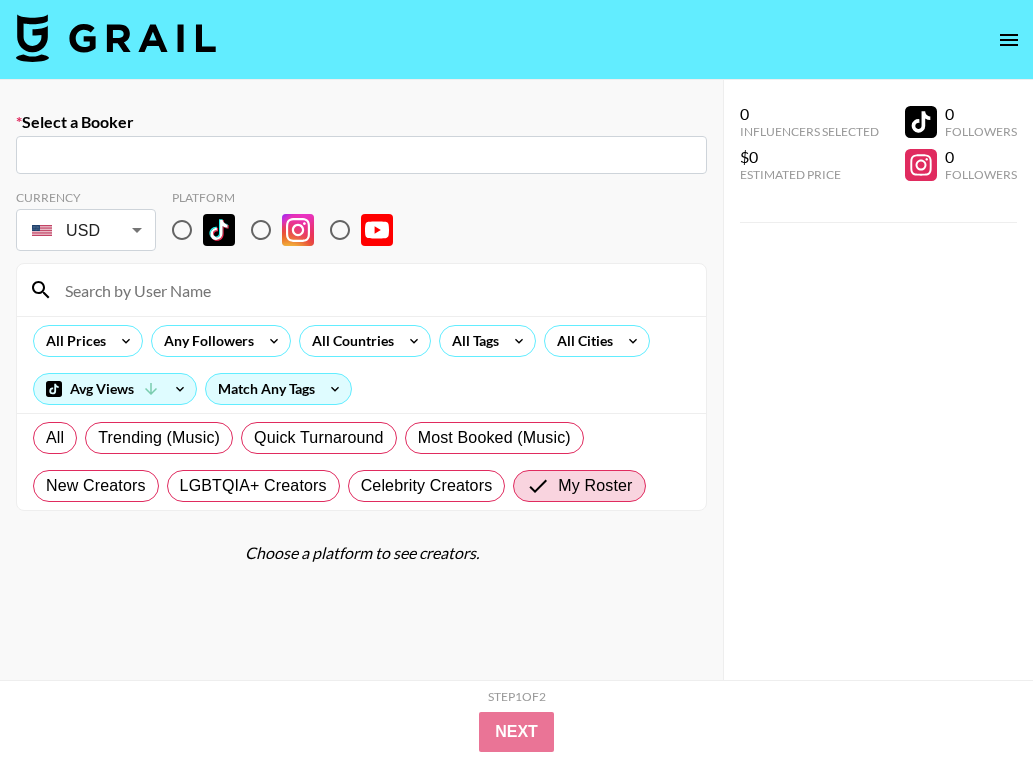 click on "​" at bounding box center (361, 155) 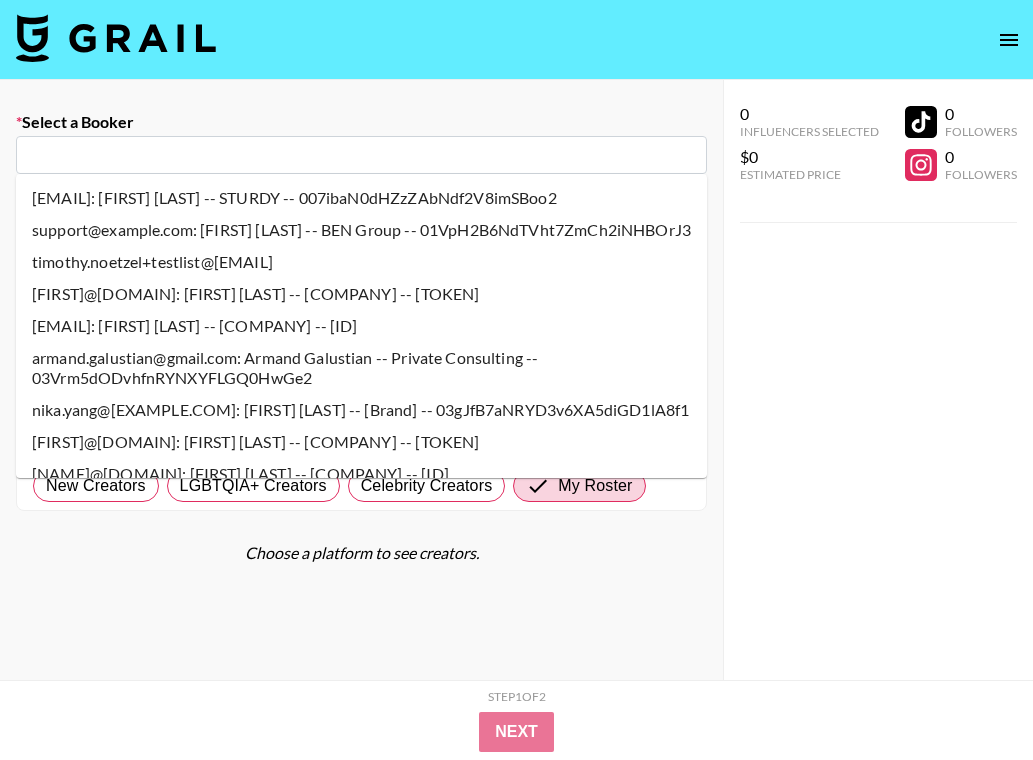 click at bounding box center [361, 155] 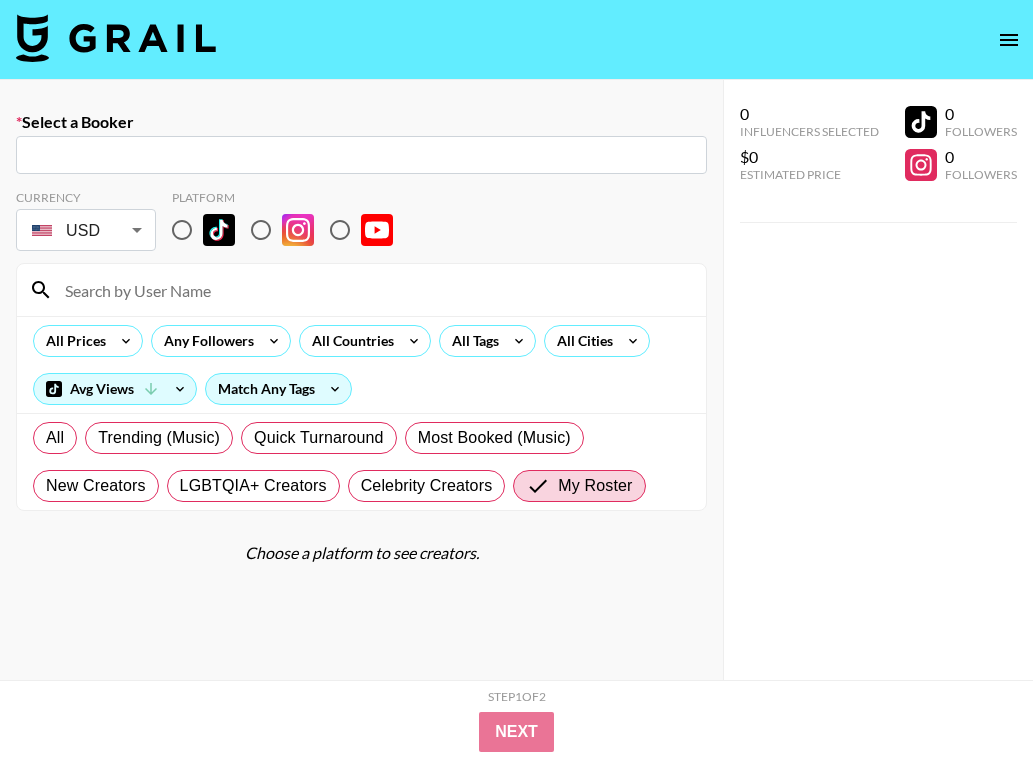 paste on "david@[DOMAIN]" 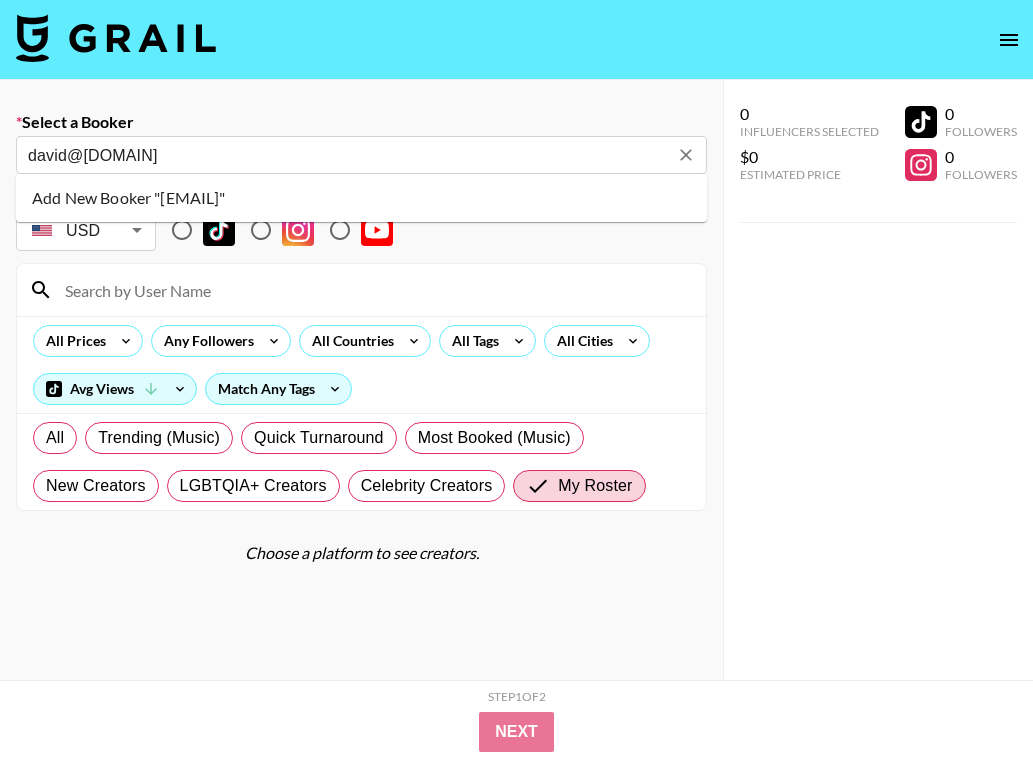 click on "Add New Booker "[EMAIL]"" at bounding box center [361, 198] 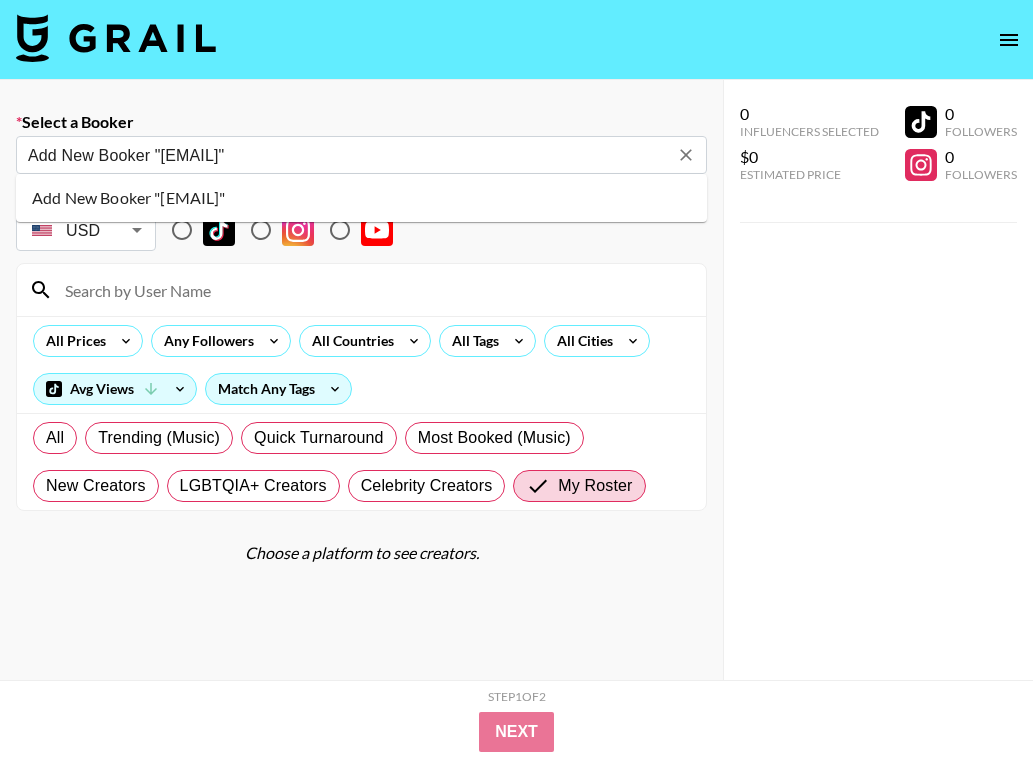 type 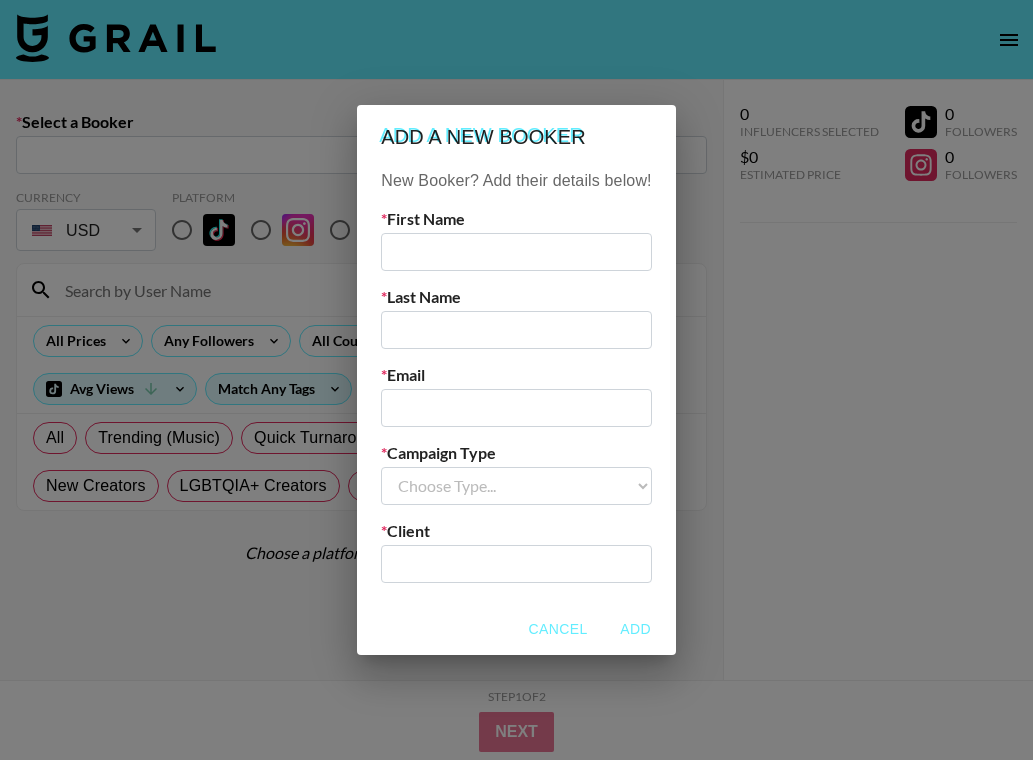 click on "First Name" at bounding box center (516, 240) 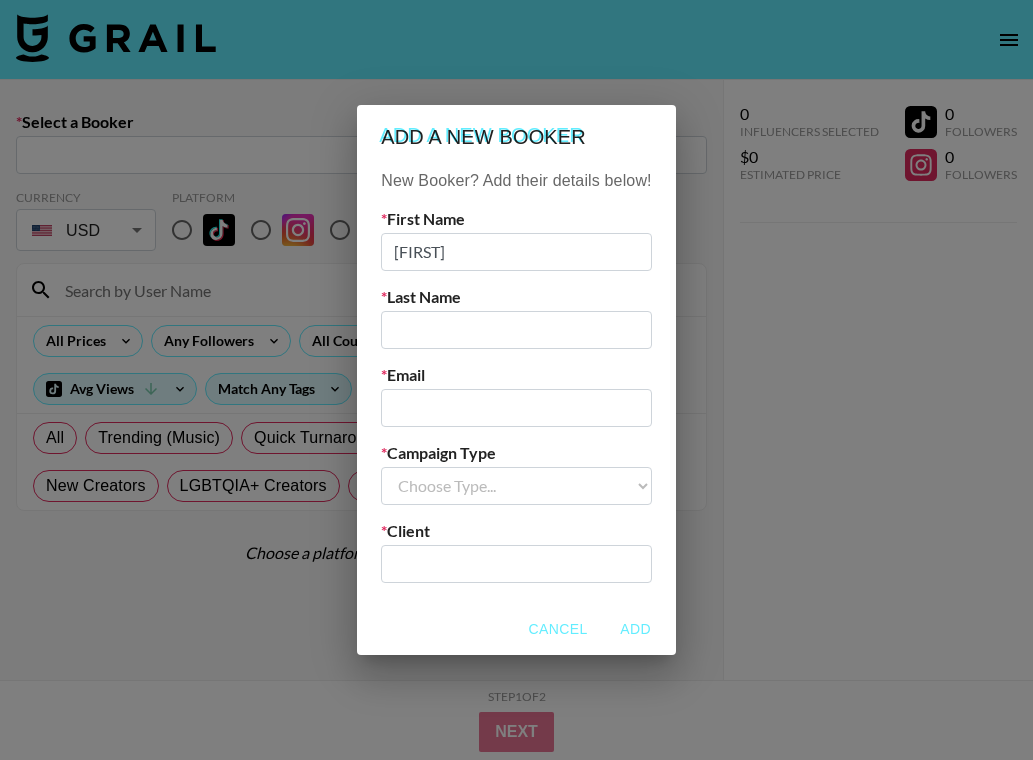 type on "[FIRST]" 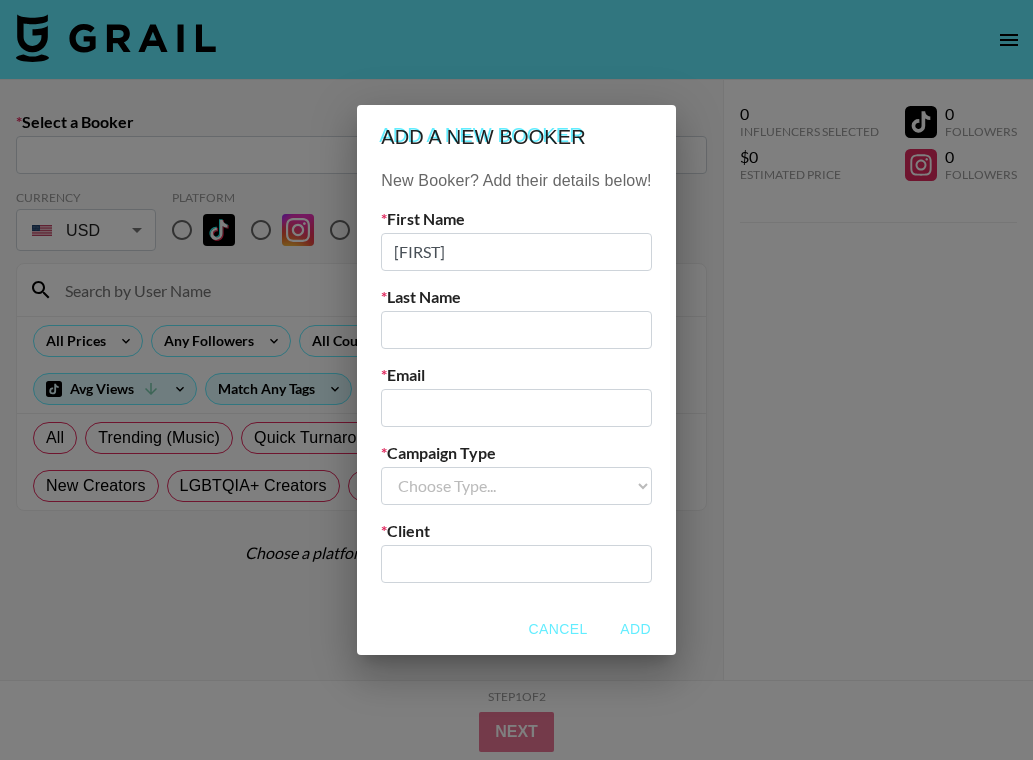 paste on "Komisarchik" 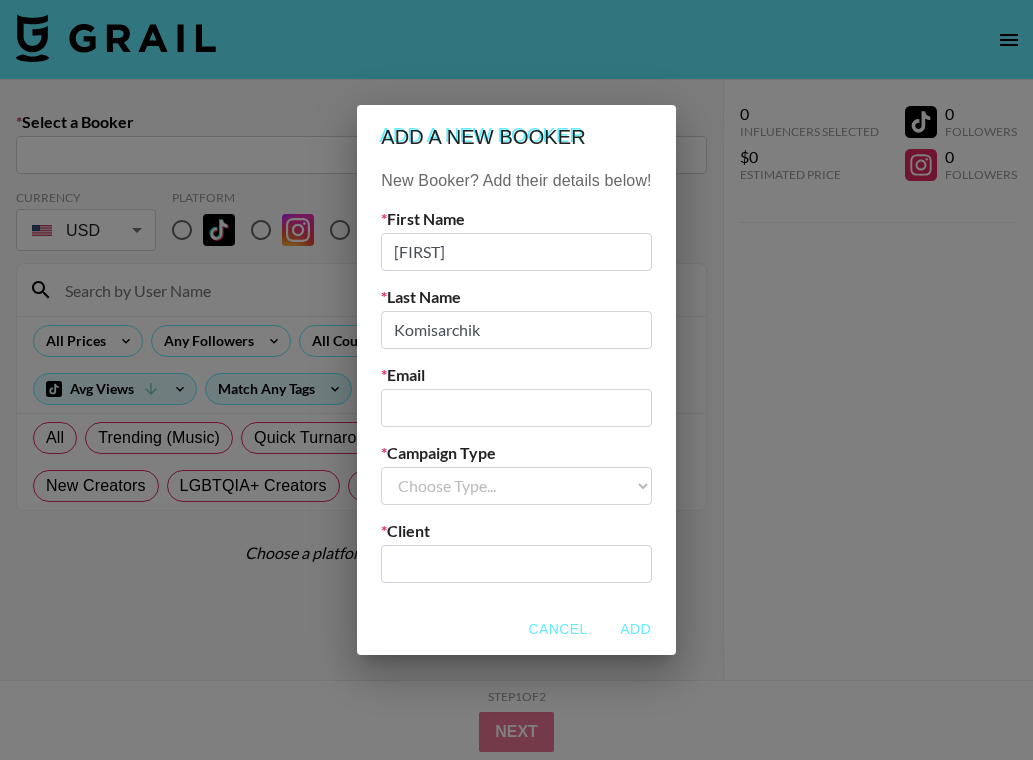 type on "Komisarchik" 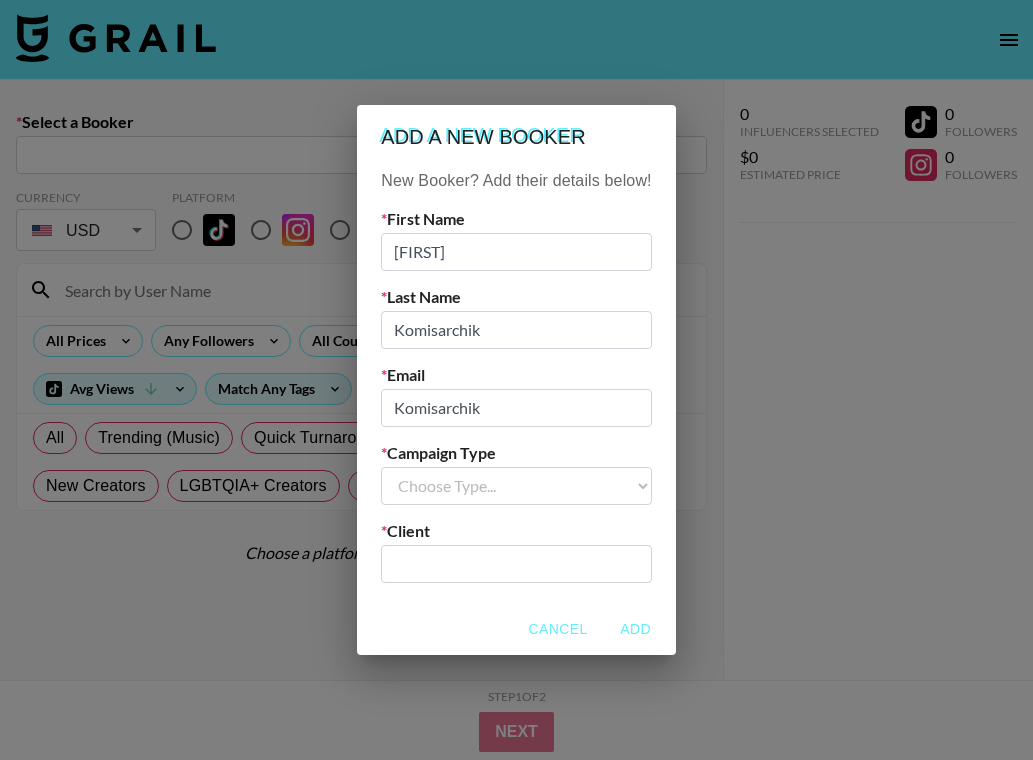 drag, startPoint x: 488, startPoint y: 404, endPoint x: 327, endPoint y: 404, distance: 161 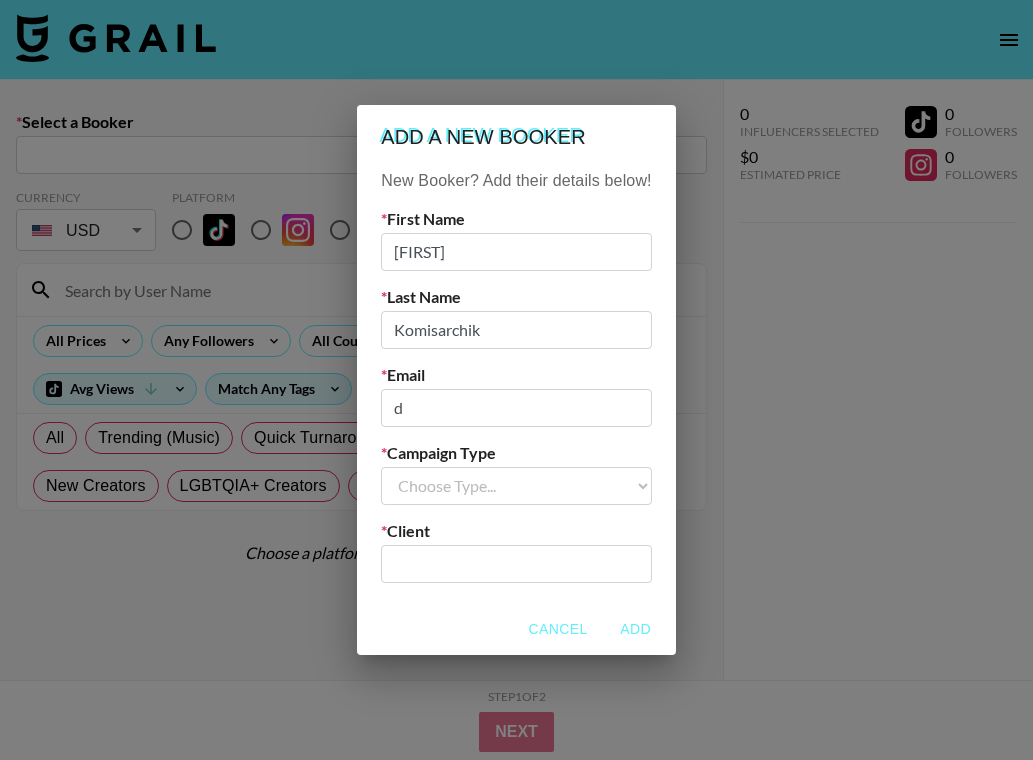 paste on "[FIRST]@[DOMAIN].com" 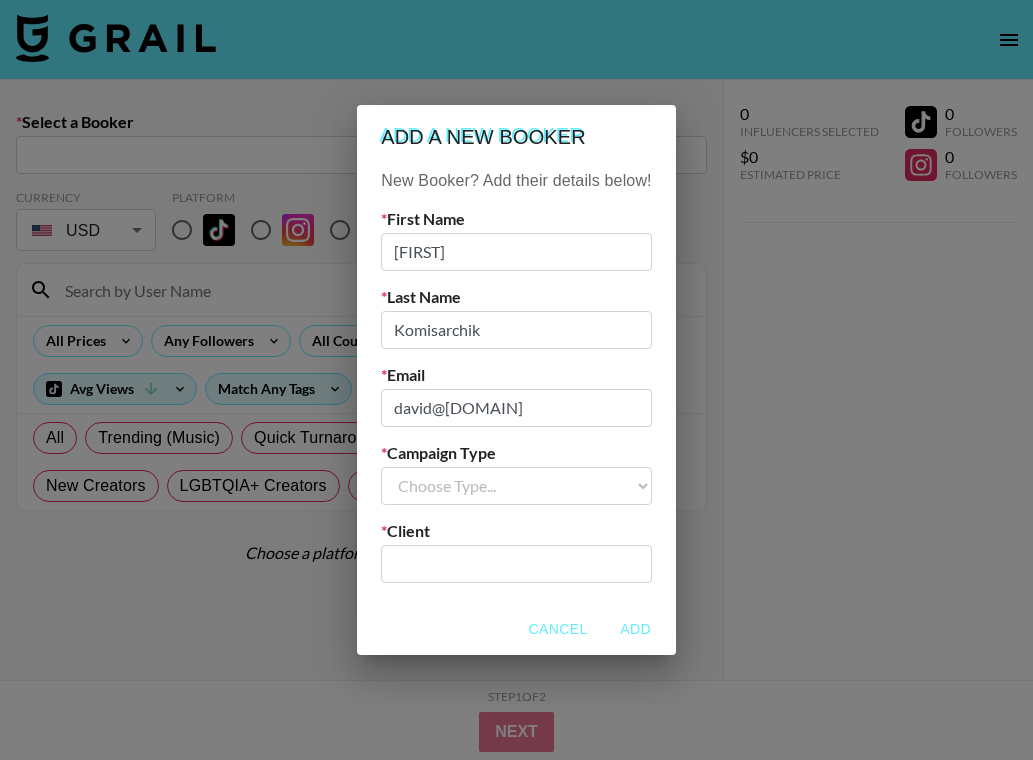 type on "david@[DOMAIN]" 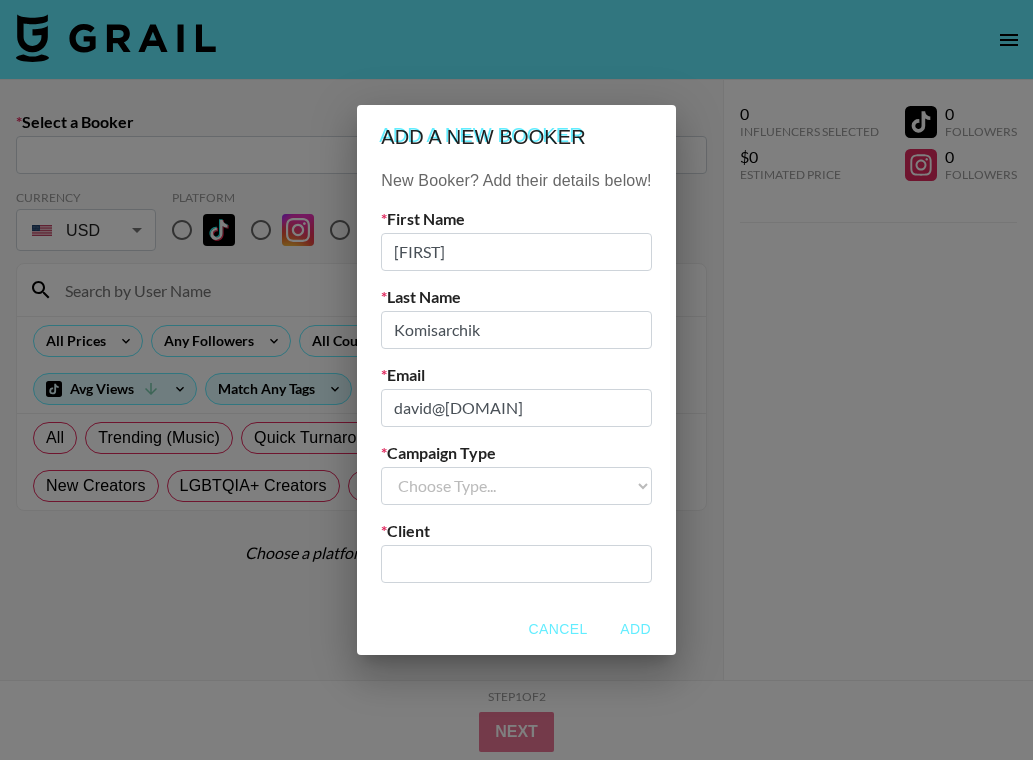 click on "Choose Type... Song Promos Brand Promos" at bounding box center (516, 486) 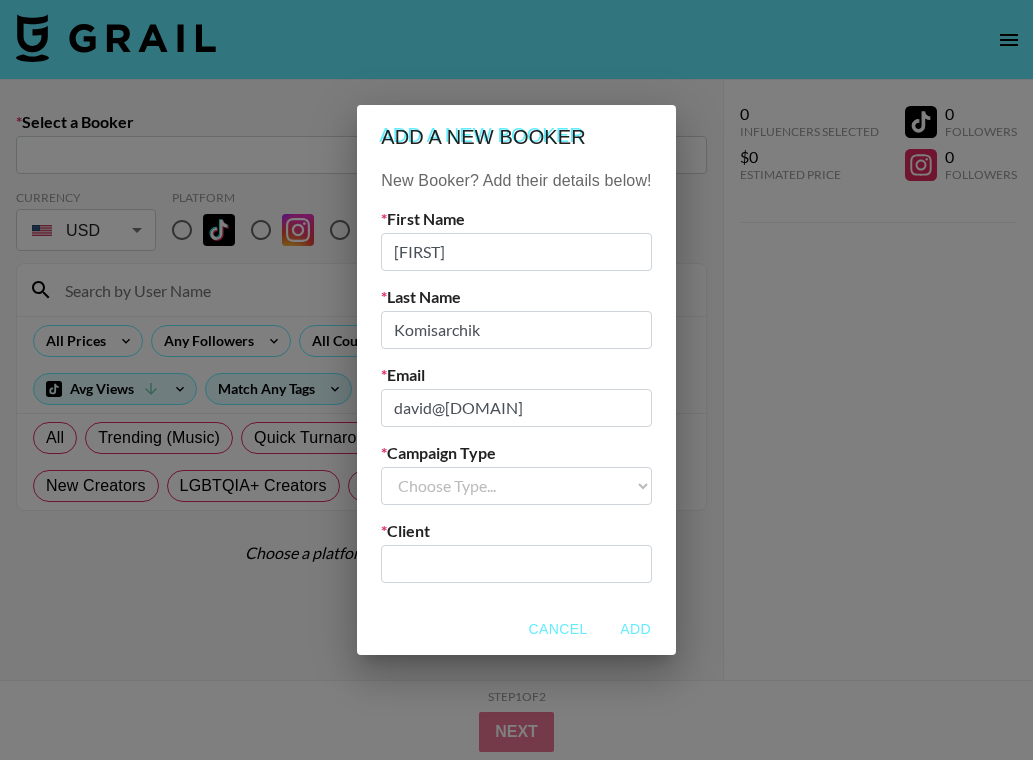 select on "Brand" 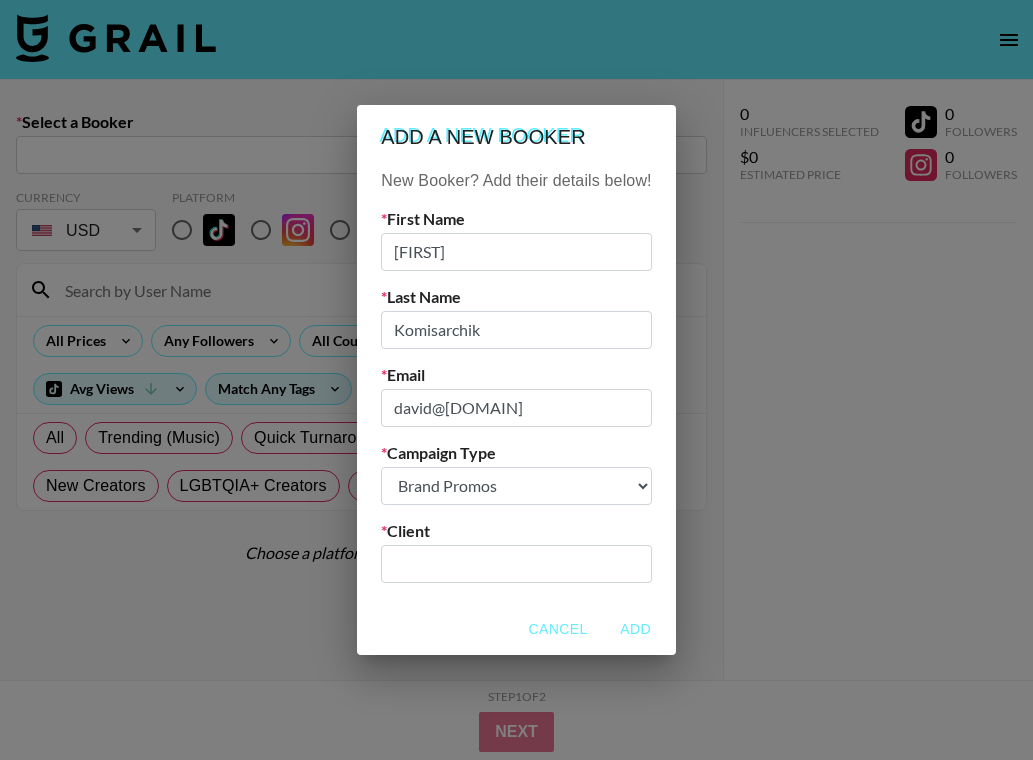 click at bounding box center (516, 563) 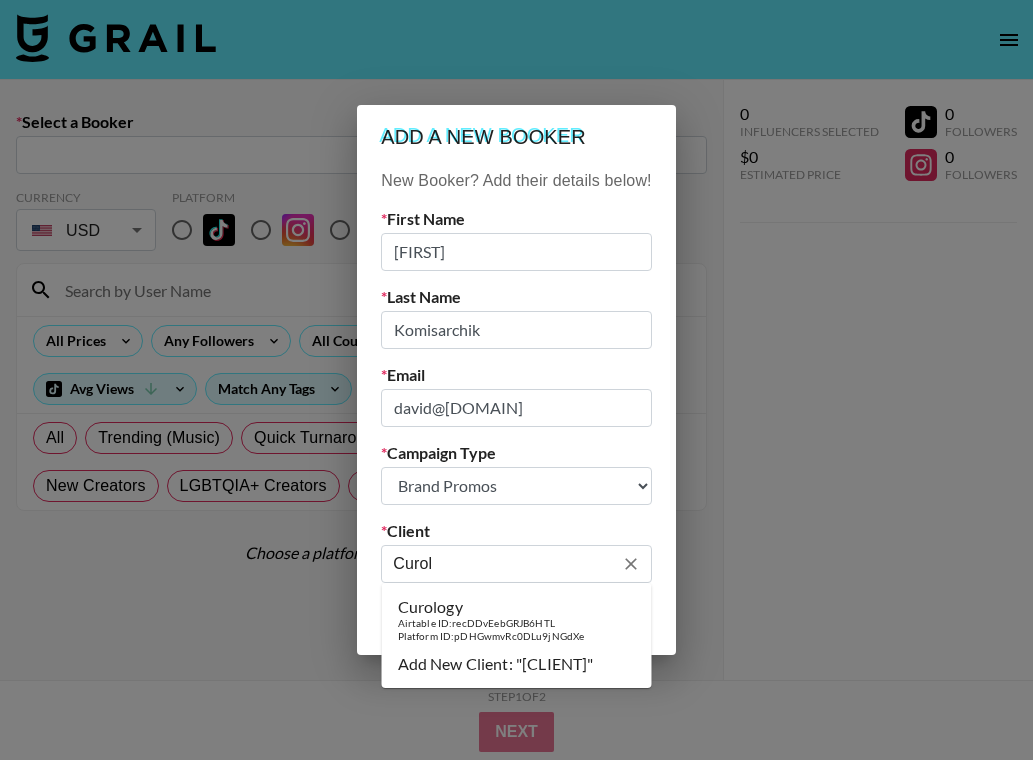click on "Airtable ID:  recDDvEebGRJB6HTL" at bounding box center [491, 623] 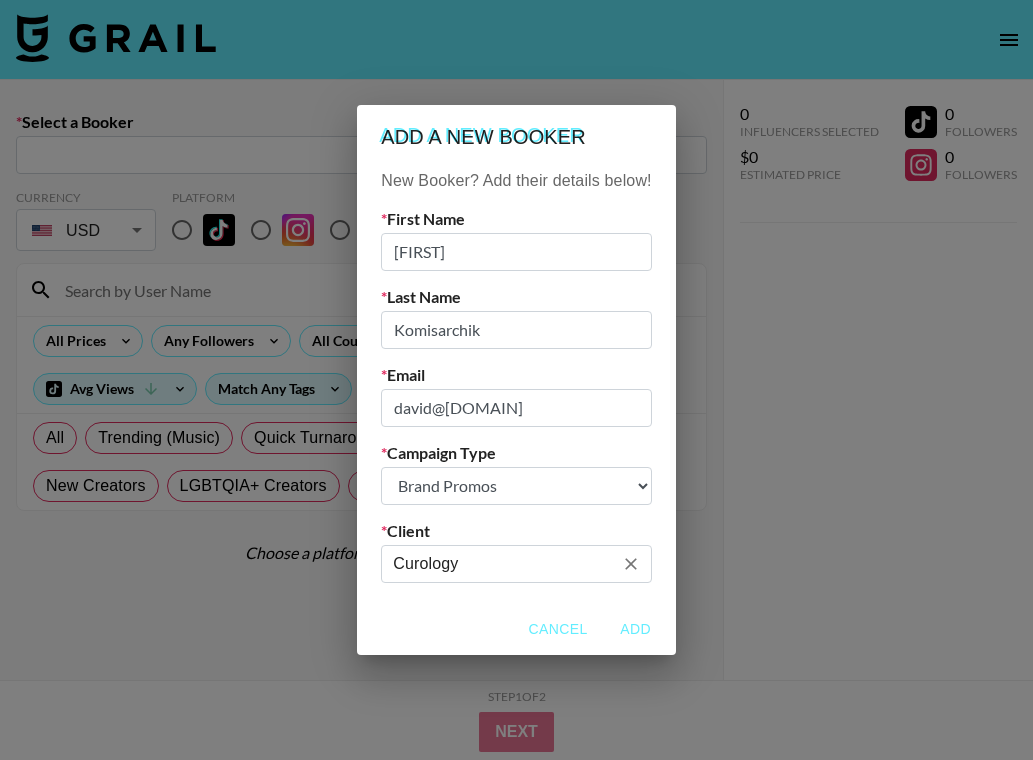 type on "Curology" 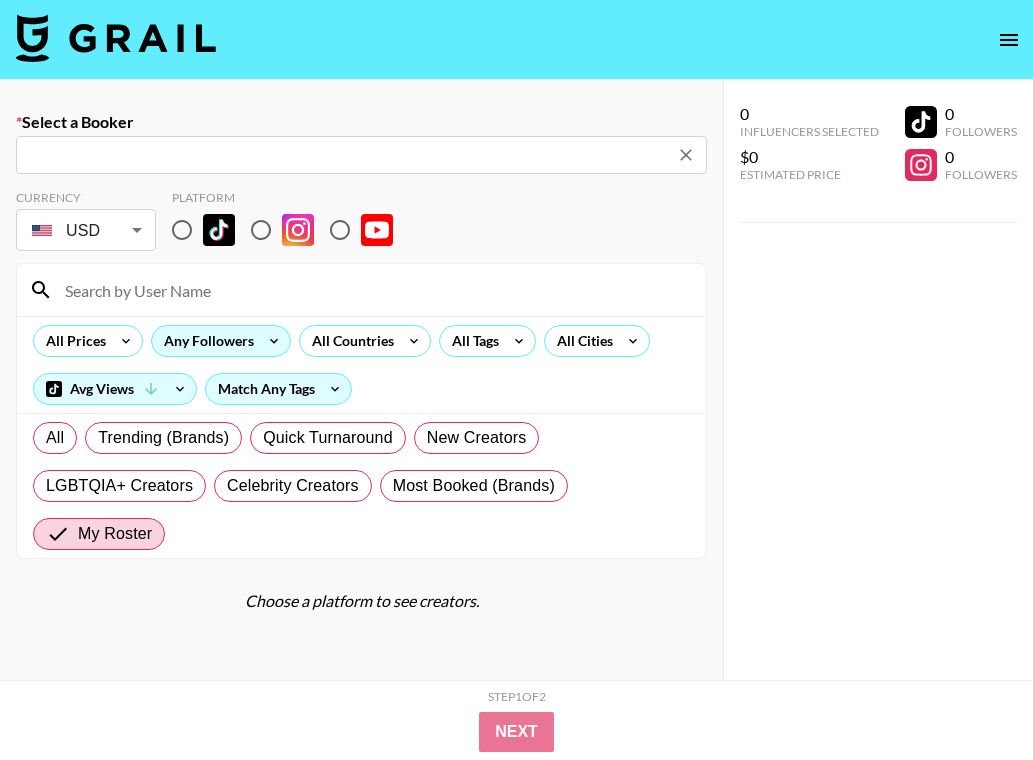 type on "[EMAIL]: [FIRST] [LAST] -- [COMPANY] -- [TOKEN]" 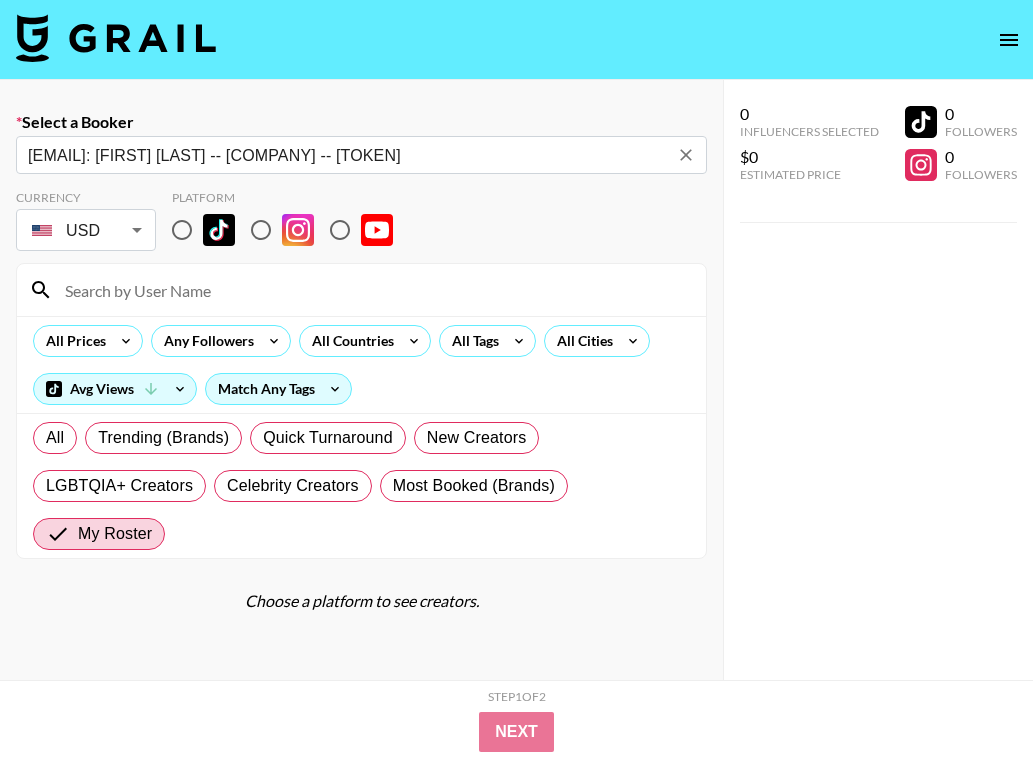 click at bounding box center (182, 230) 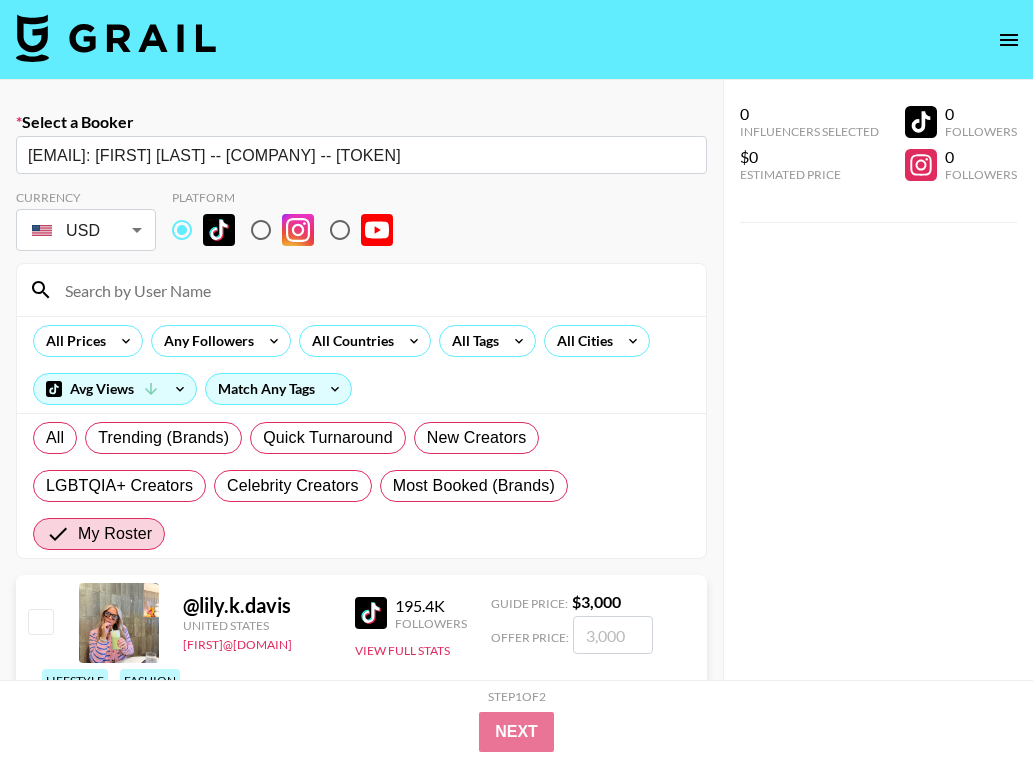 click at bounding box center [373, 290] 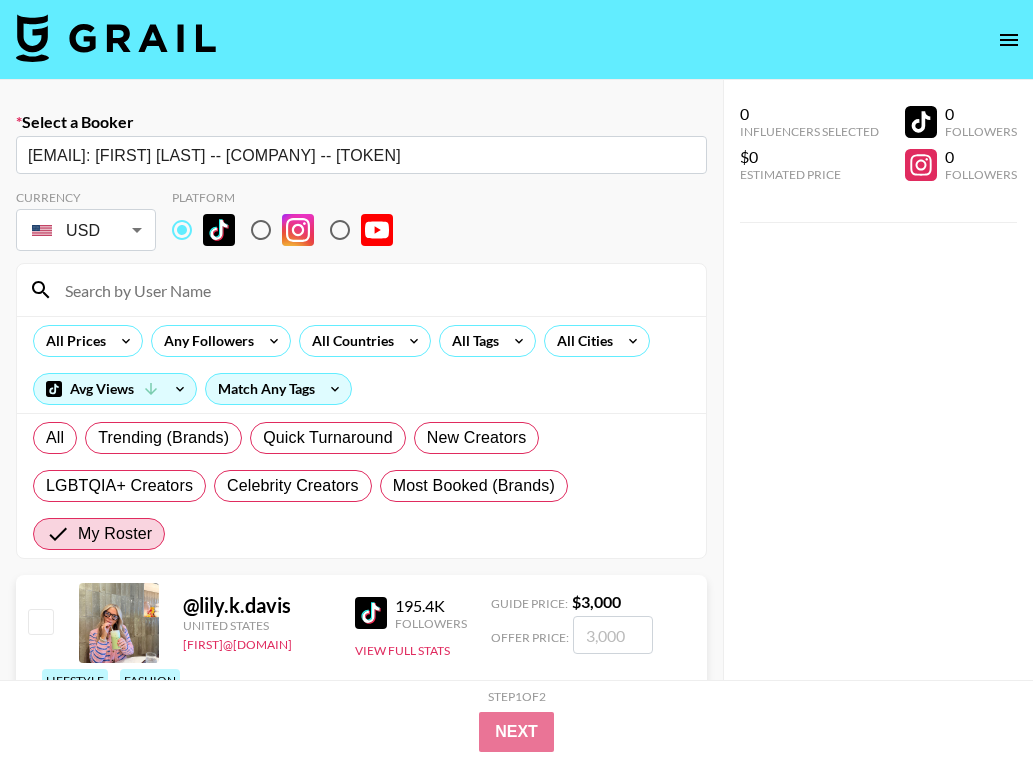click at bounding box center [40, 621] 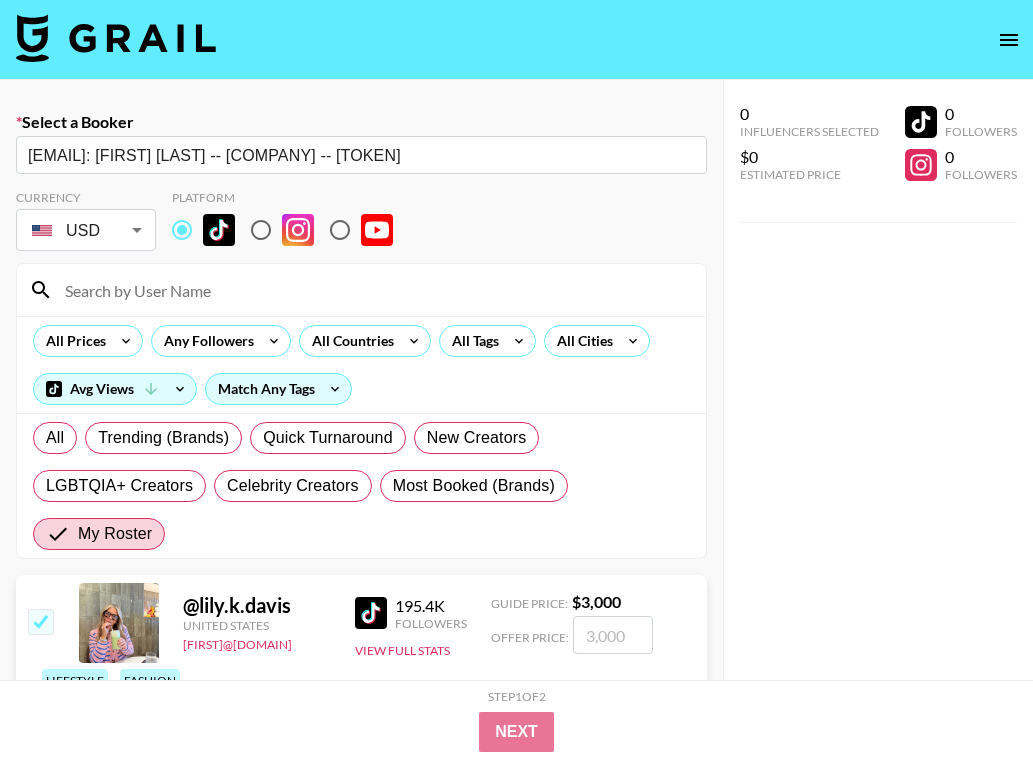 checkbox on "true" 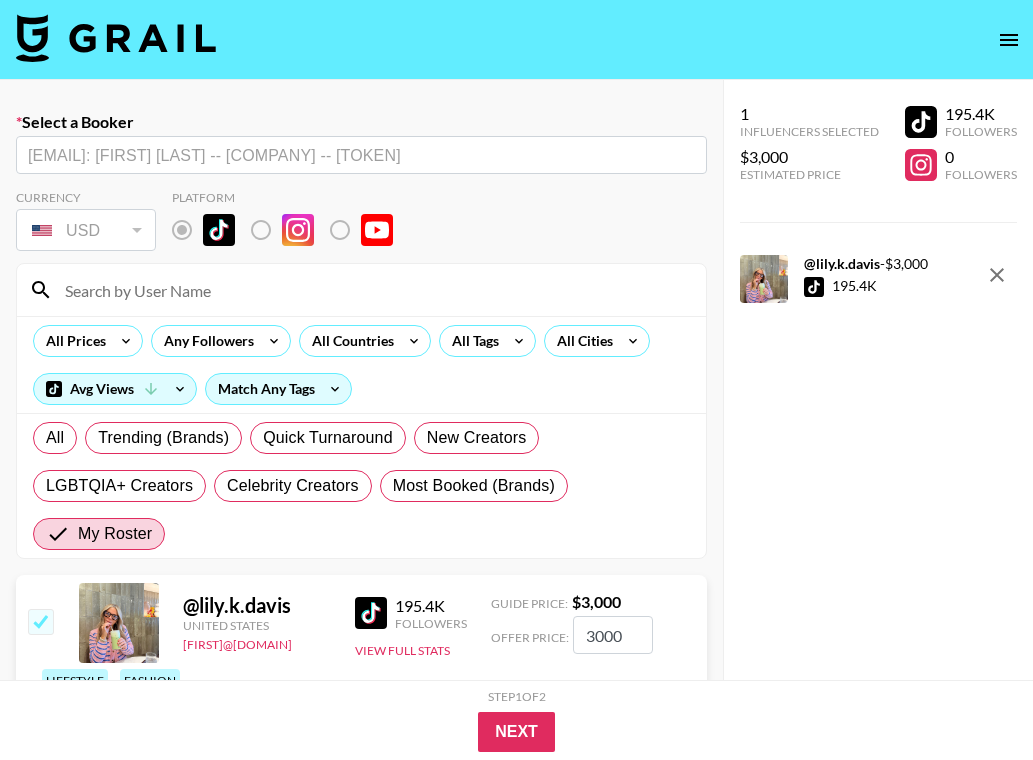 click on "3000" at bounding box center (613, 635) 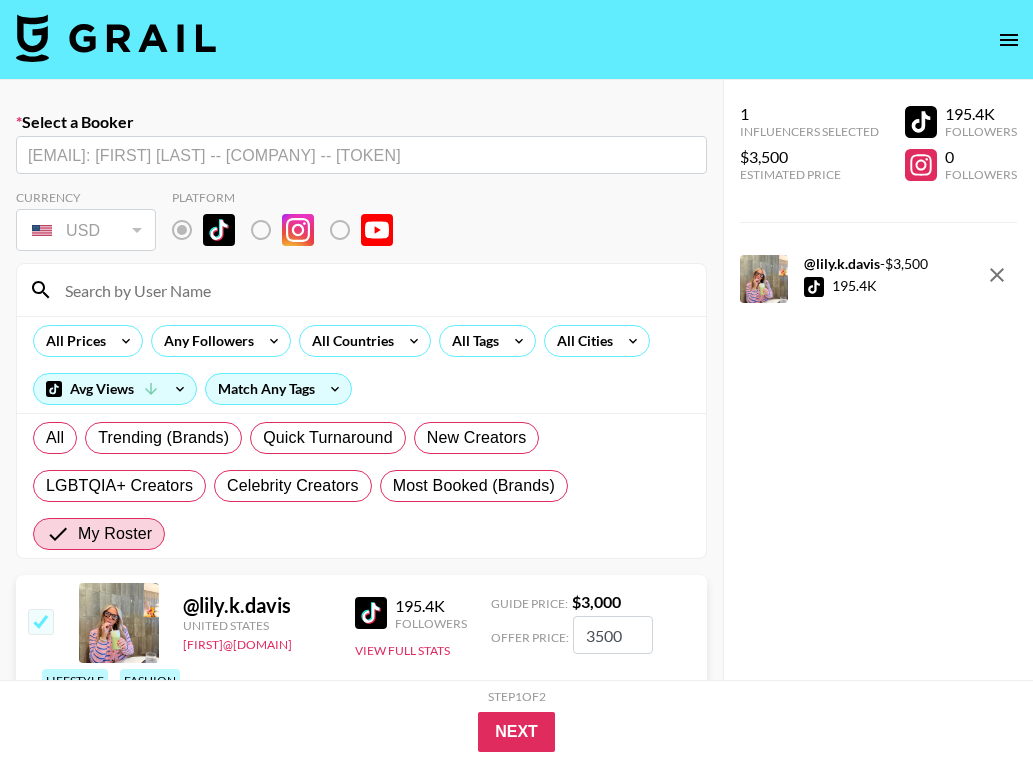 type on "3500" 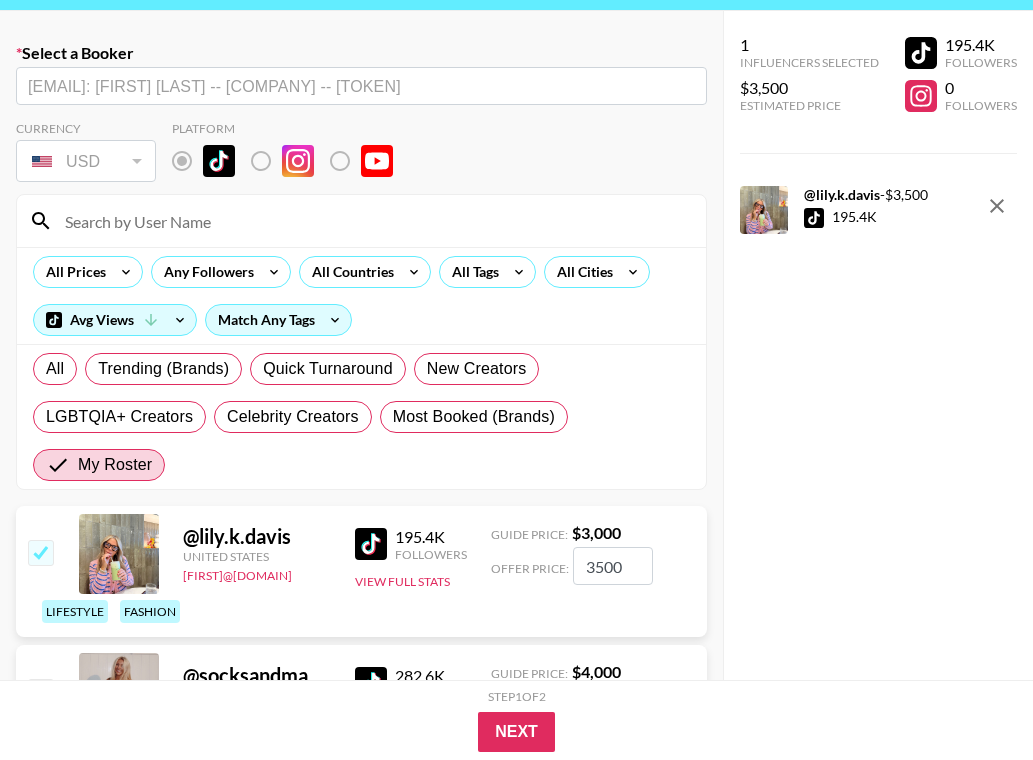 scroll, scrollTop: 71, scrollLeft: 0, axis: vertical 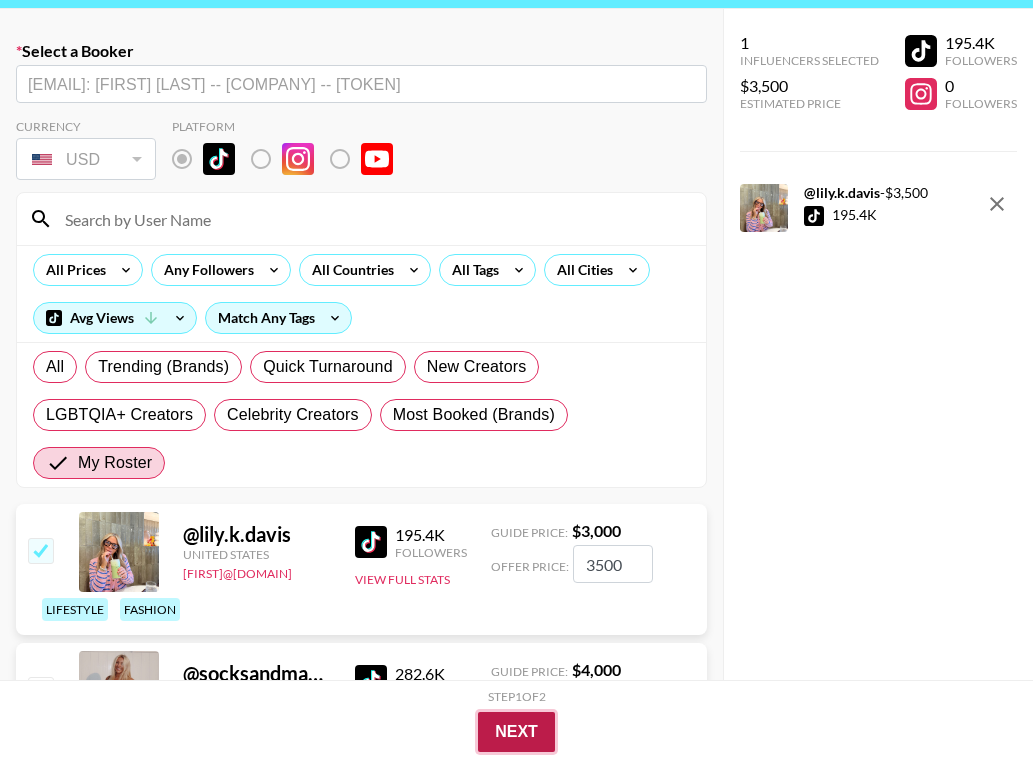click on "Next" at bounding box center [516, 732] 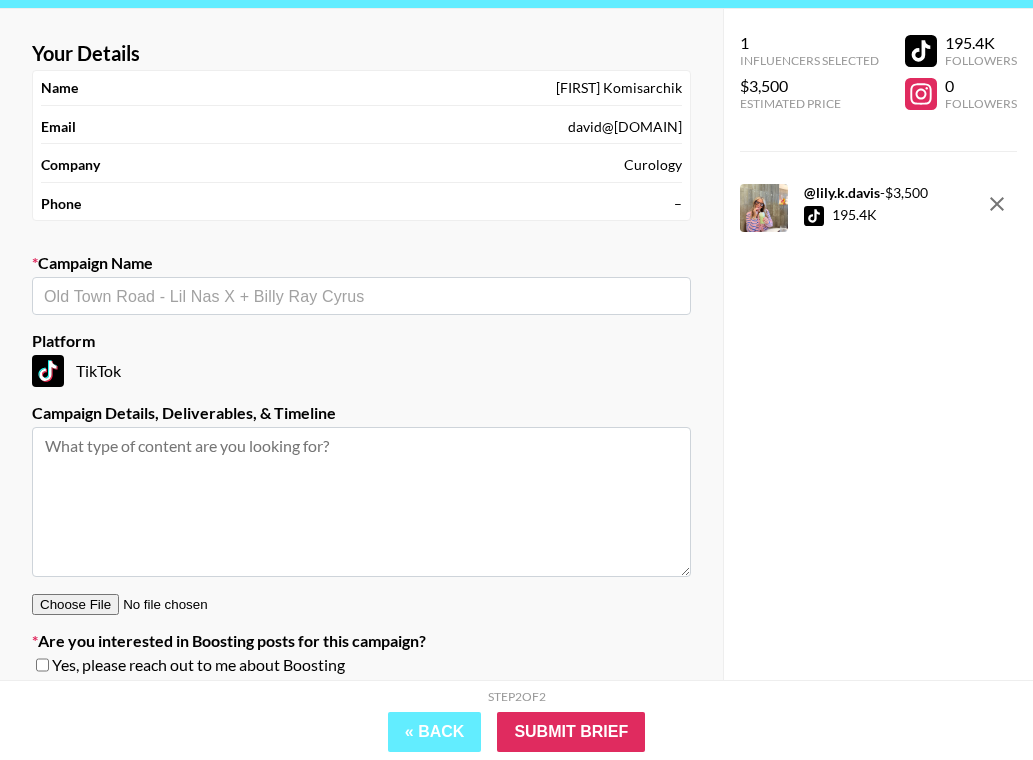 click at bounding box center (361, 502) 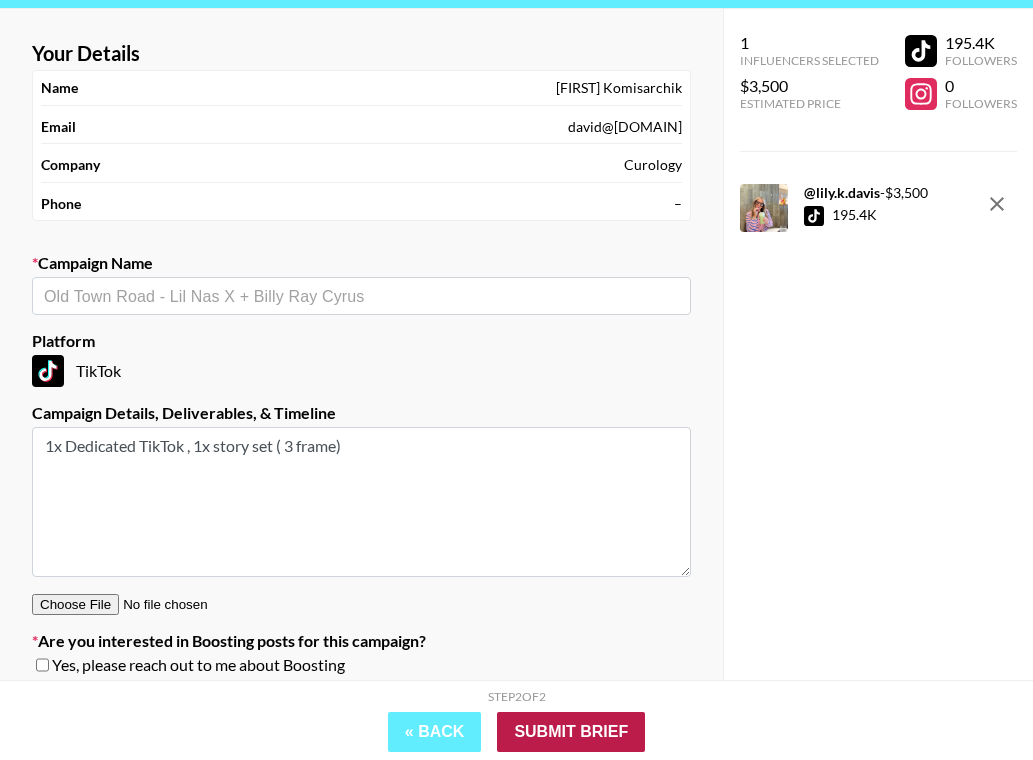type on "1x Dedicated TikTok , 1x story set ( 3 frame)" 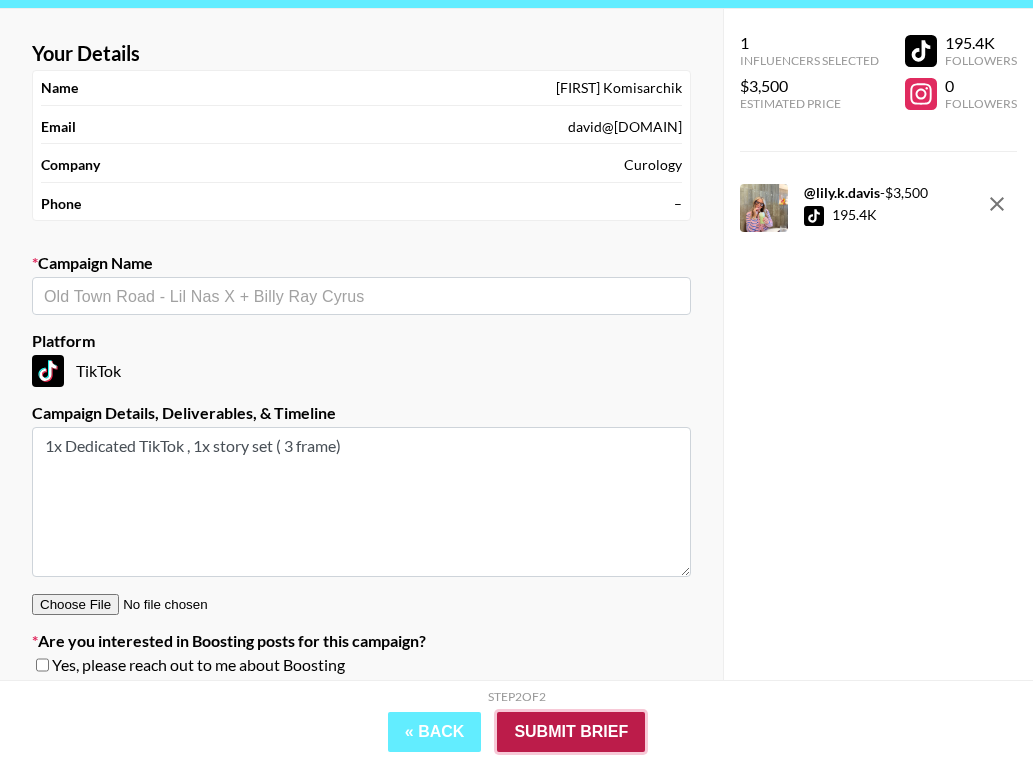 click on "Submit Brief" at bounding box center (571, 732) 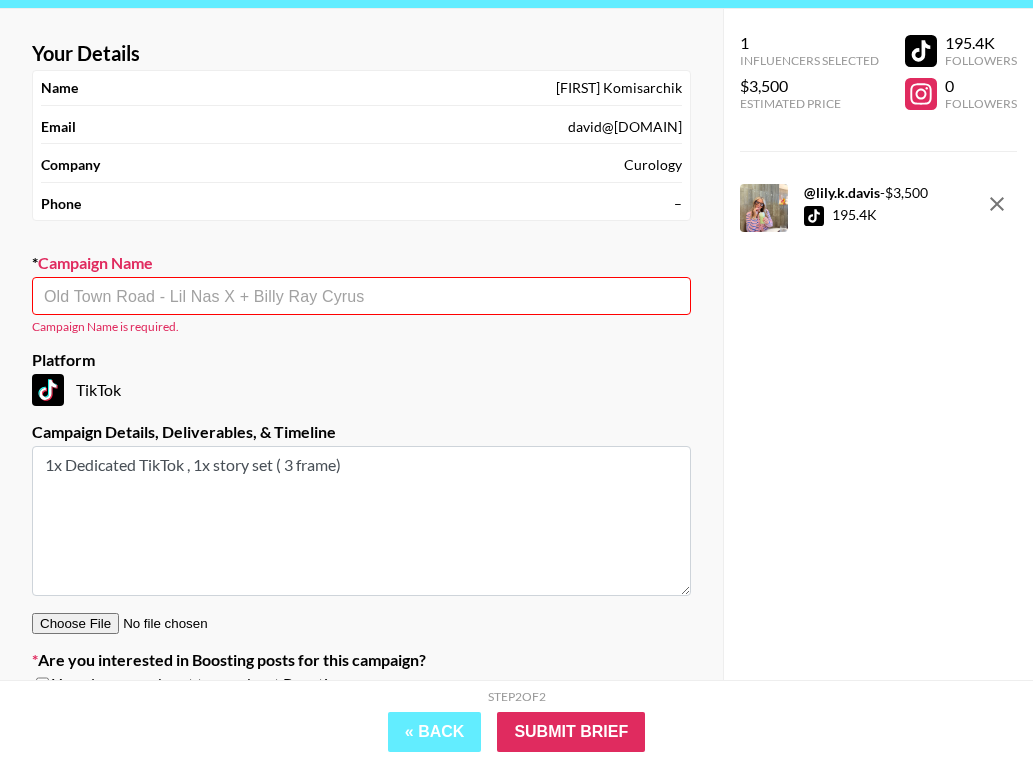 click at bounding box center (361, 296) 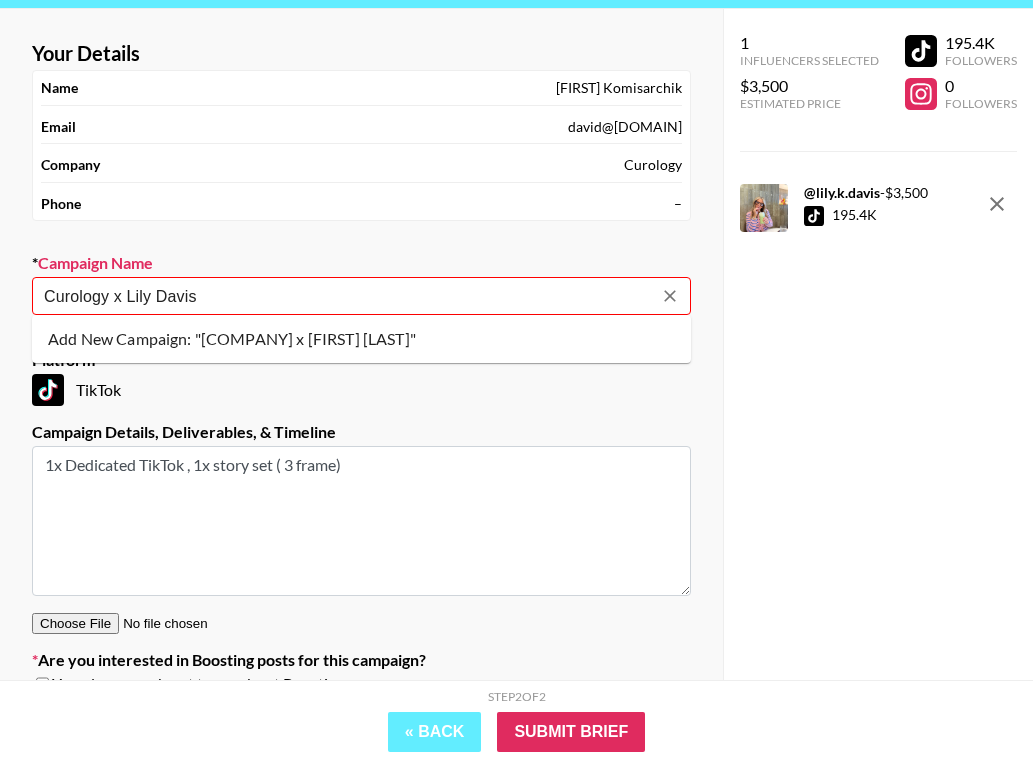 click on "Add New Campaign: "[COMPANY] x [FIRST] [LAST]"" at bounding box center (361, 339) 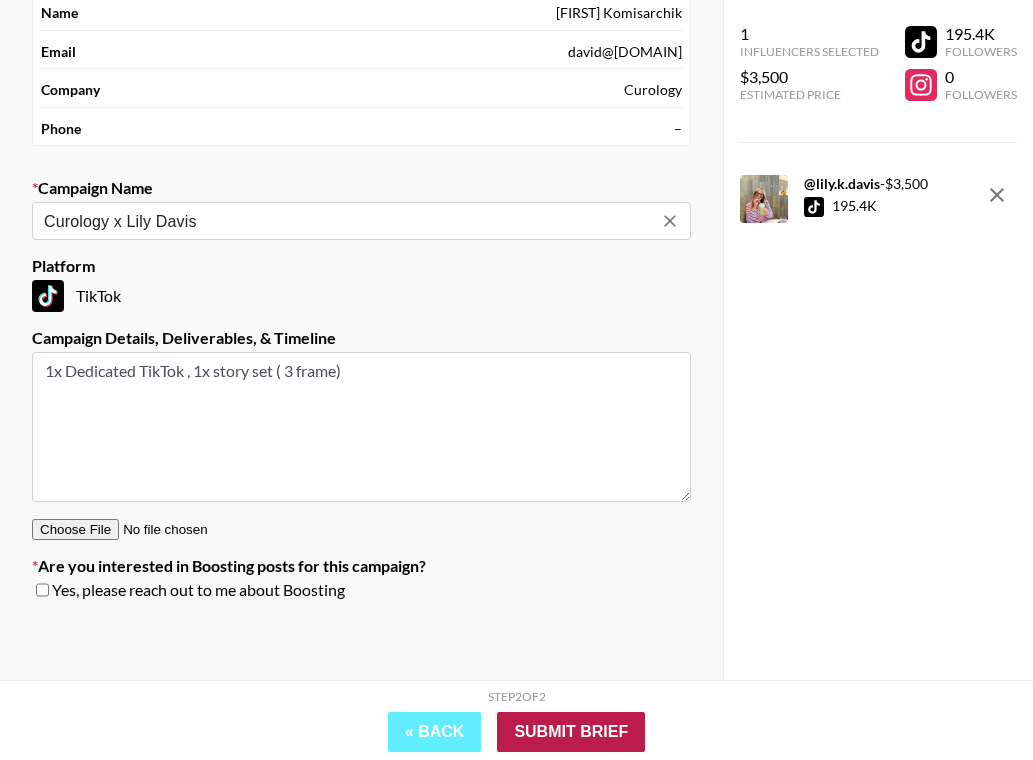 type on "Curology x Lily Davis" 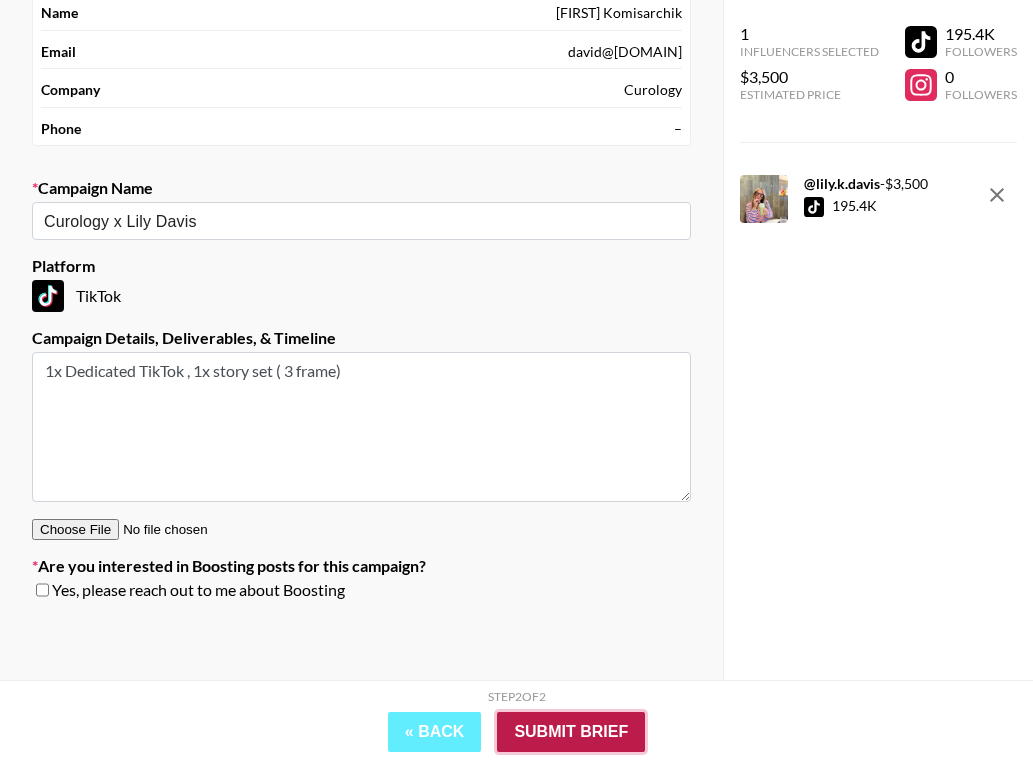click on "Submit Brief" at bounding box center [571, 732] 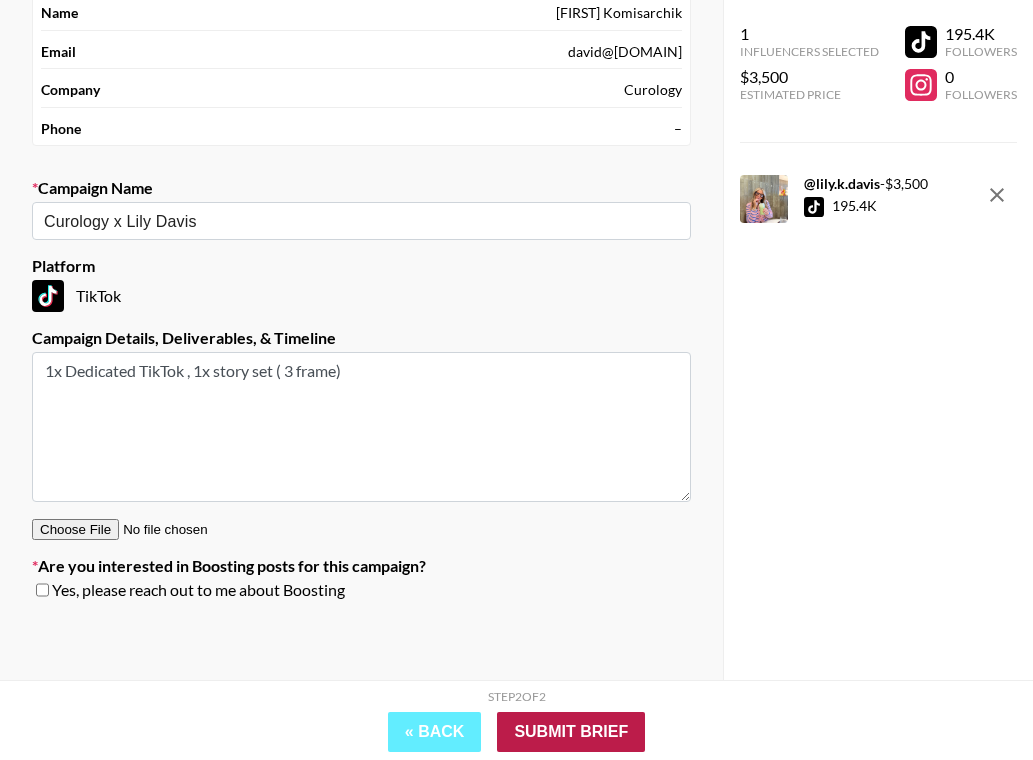 scroll, scrollTop: 80, scrollLeft: 0, axis: vertical 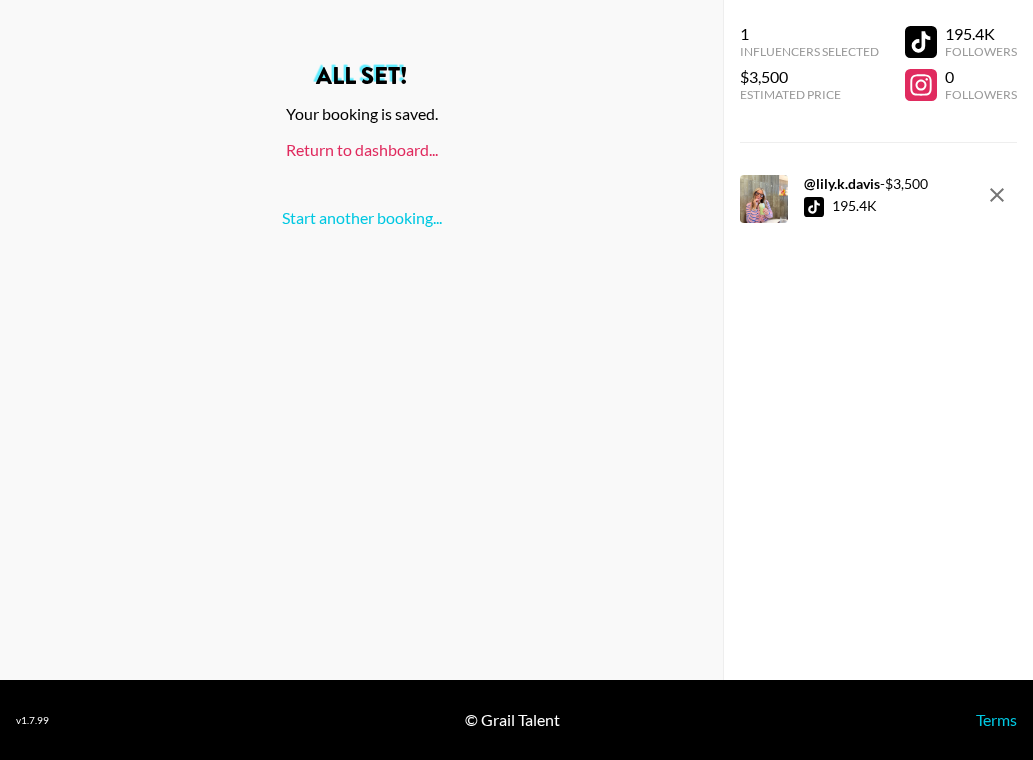 click on "Return to dashboard..." at bounding box center [362, 149] 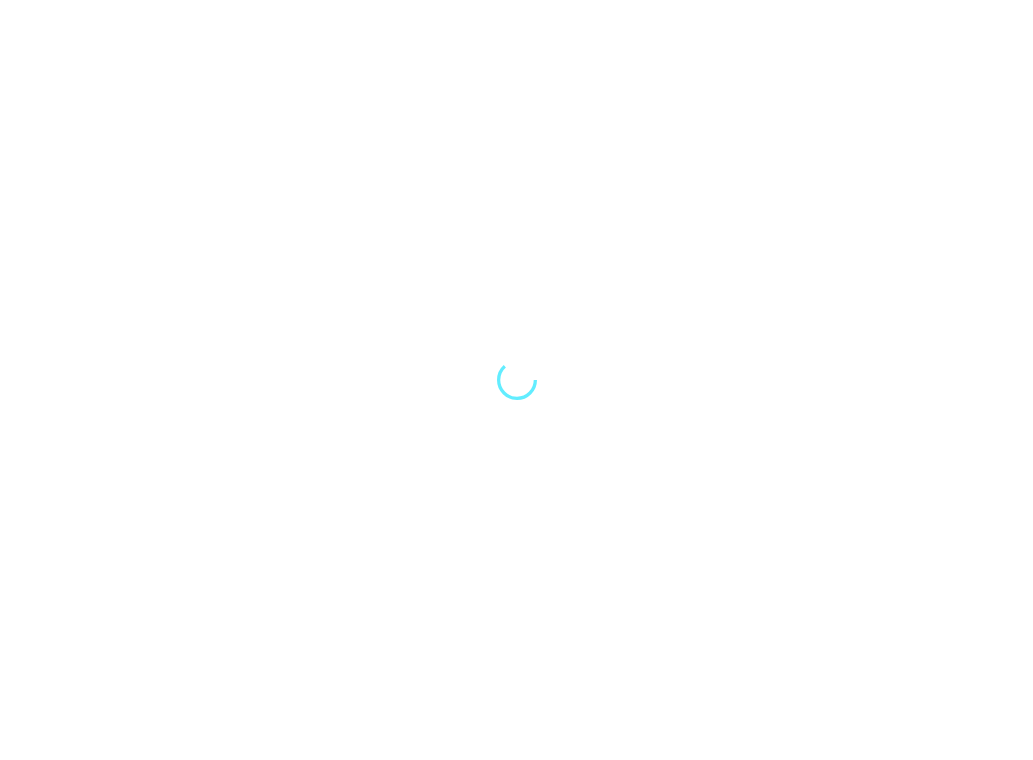 scroll, scrollTop: 0, scrollLeft: 0, axis: both 